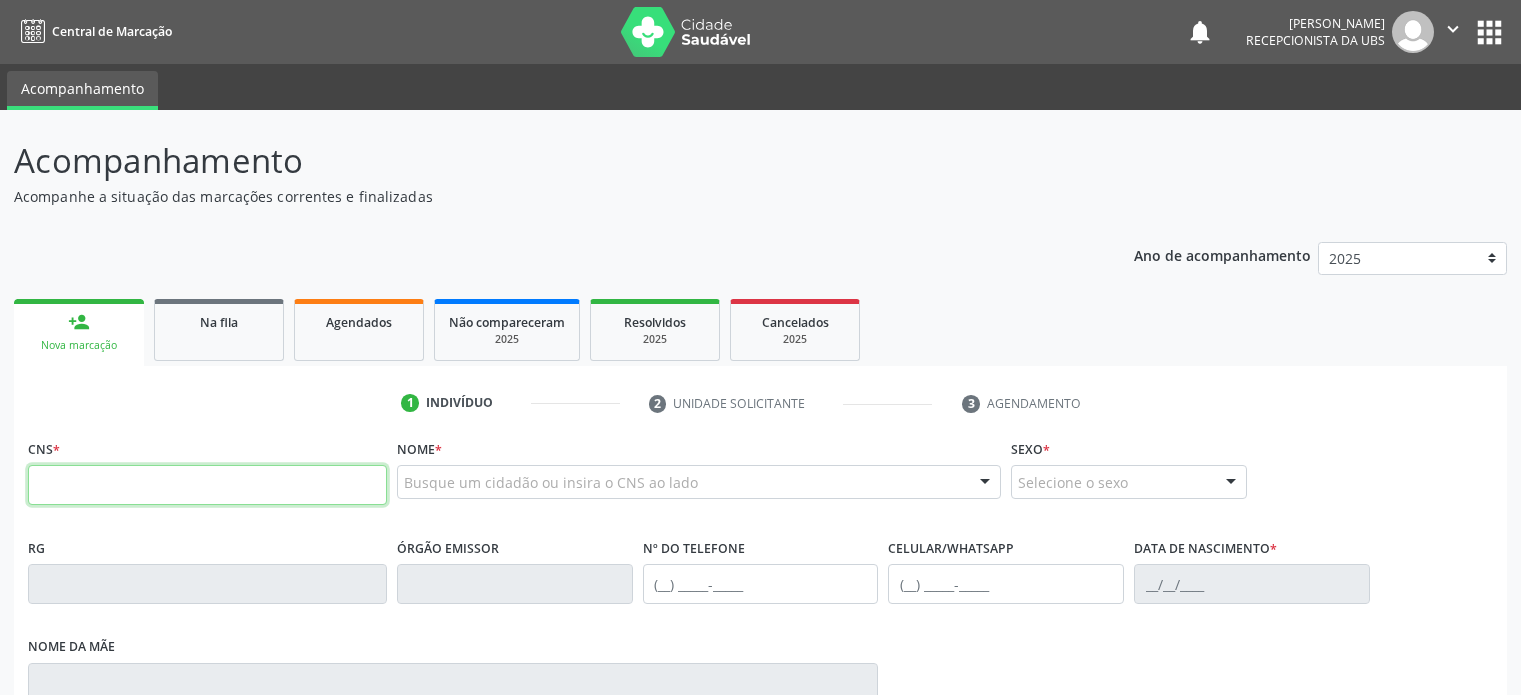 click at bounding box center (207, 485) 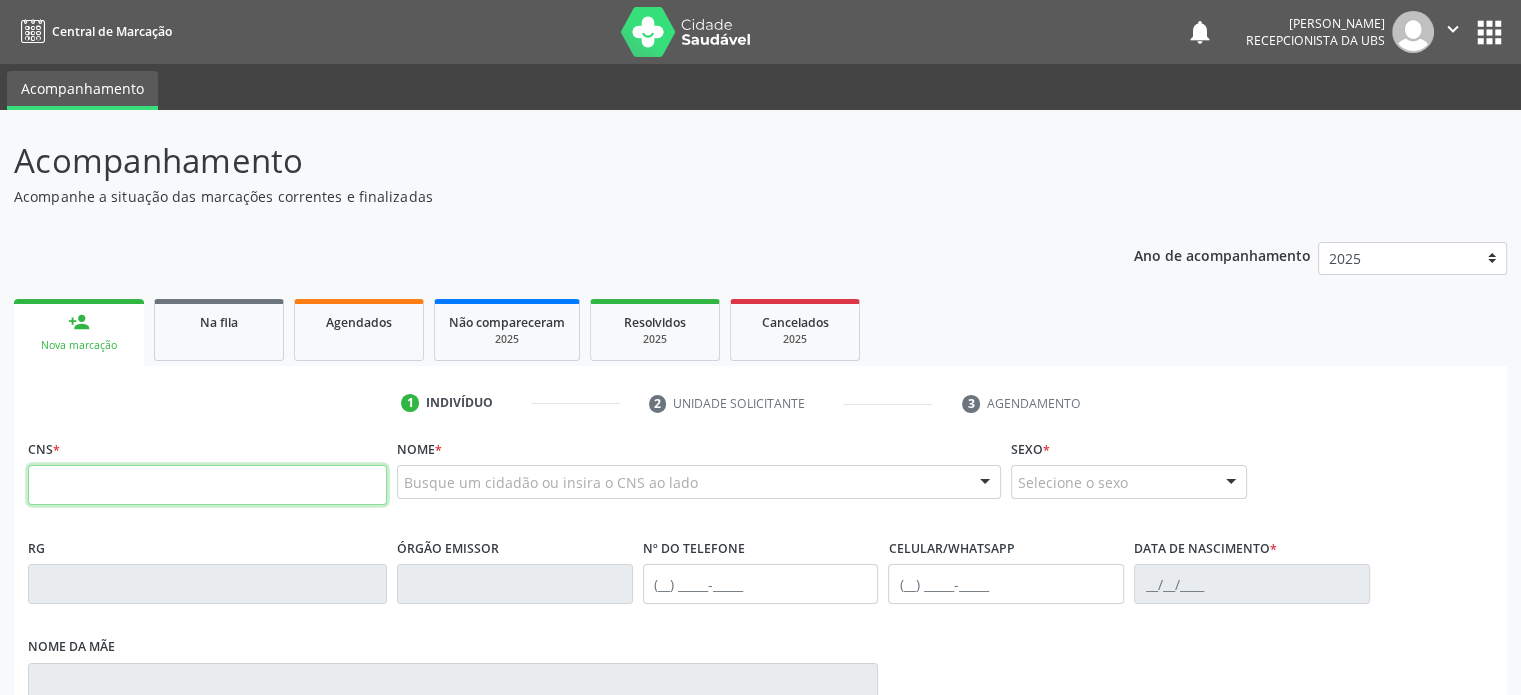 click at bounding box center (207, 485) 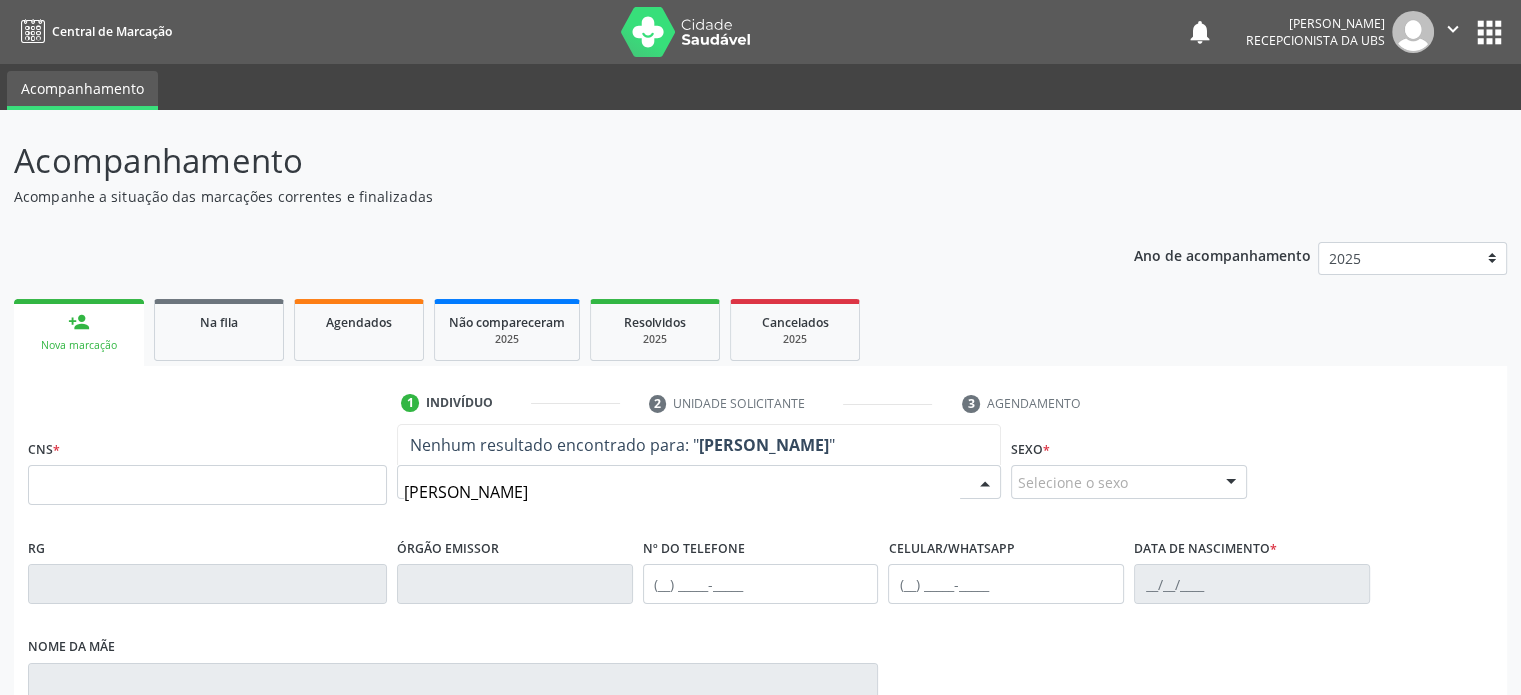 type on "[PERSON_NAME]" 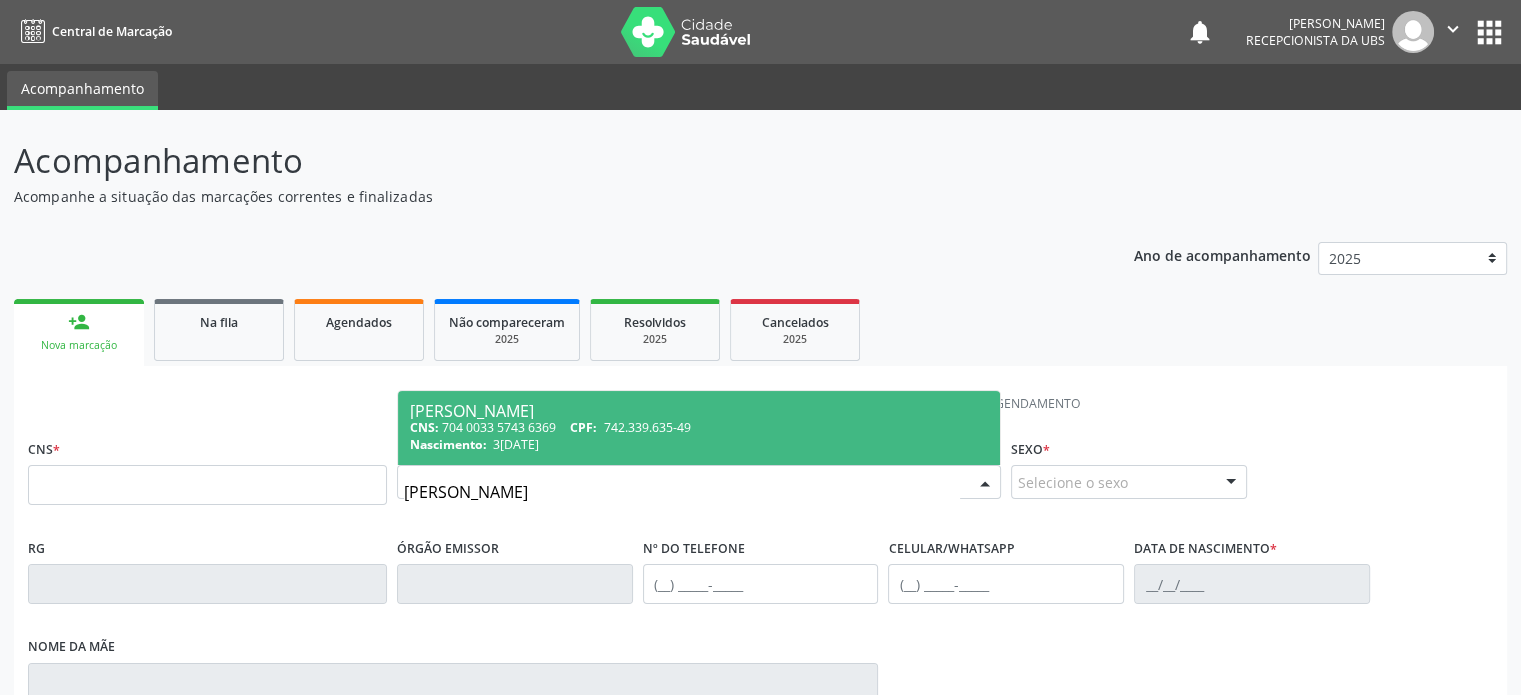 click on "CNS:
704 0033 5743 6369
CPF:
742.339.635-49" at bounding box center [699, 427] 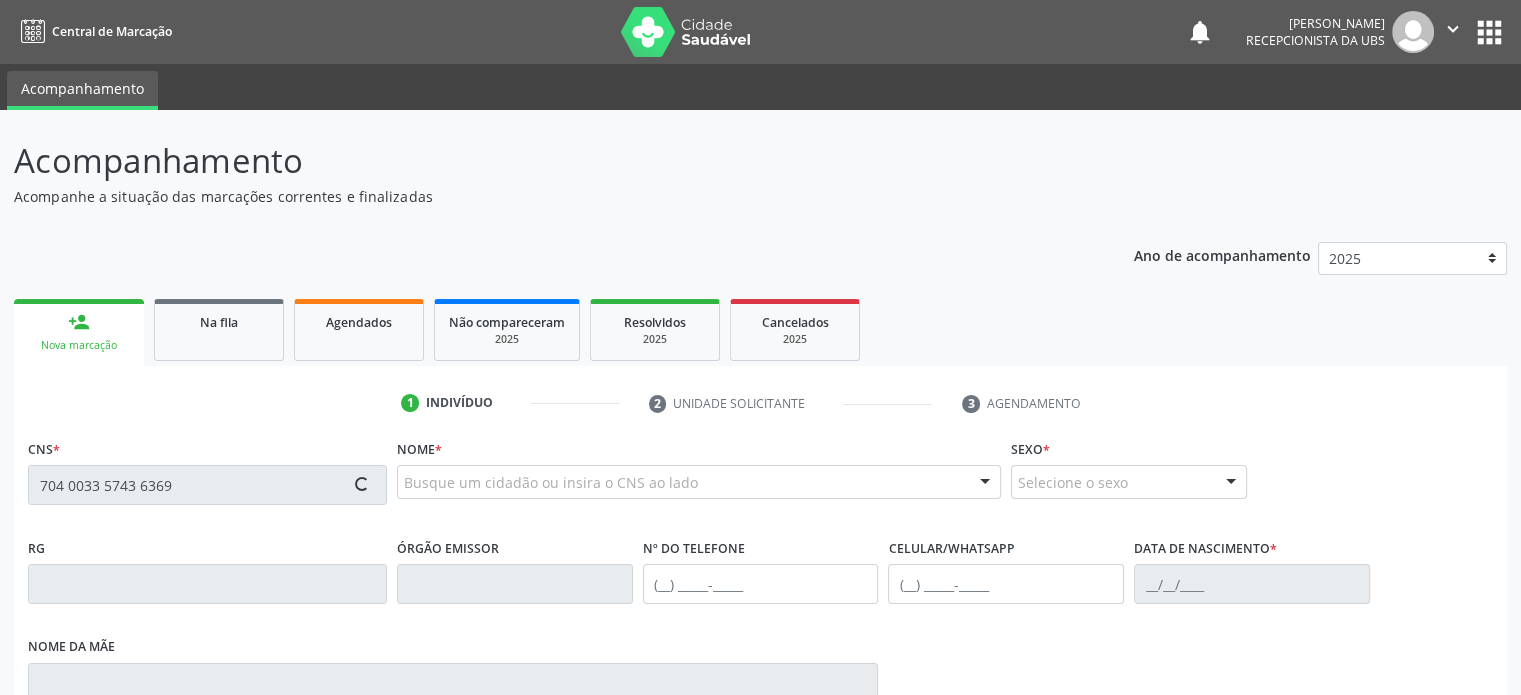 type on "704 0033 5743 6369" 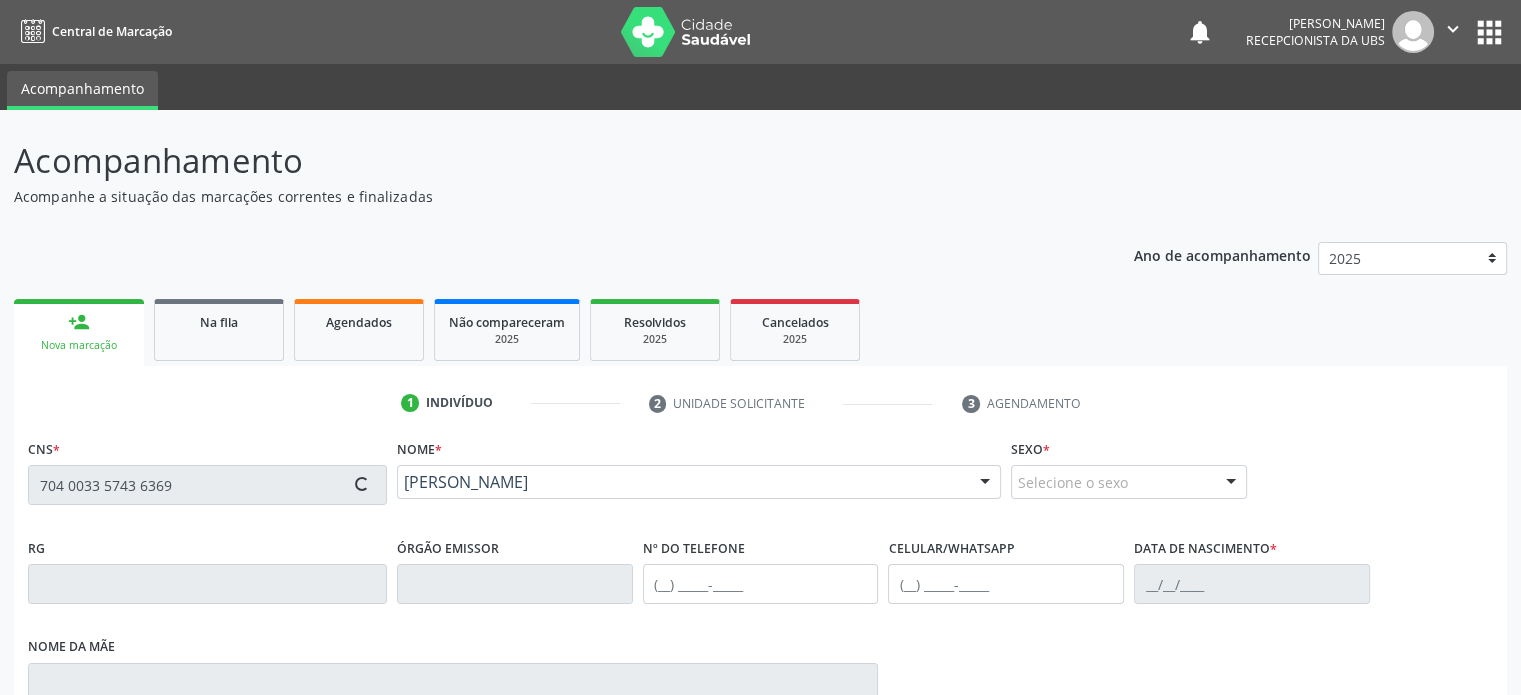 type on "[PHONE_NUMBER]" 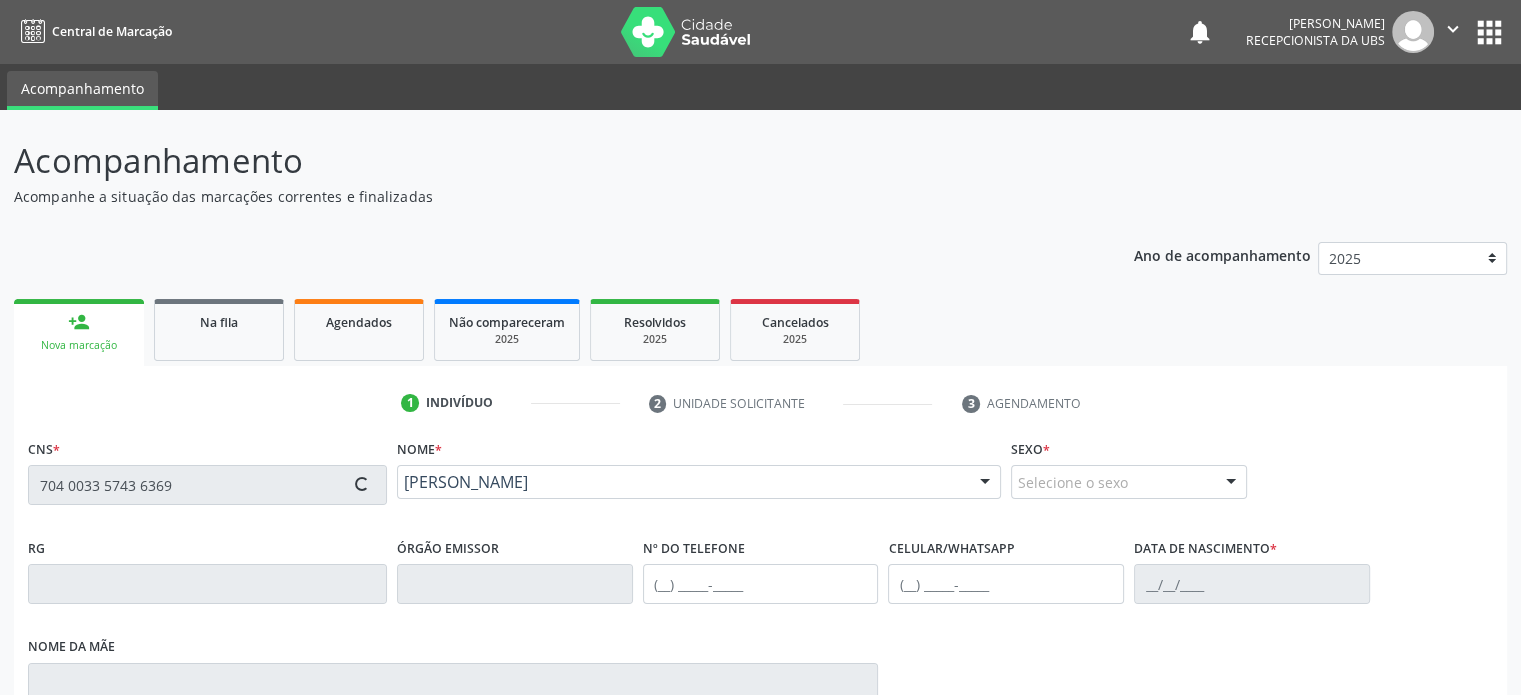 type on "[PHONE_NUMBER]" 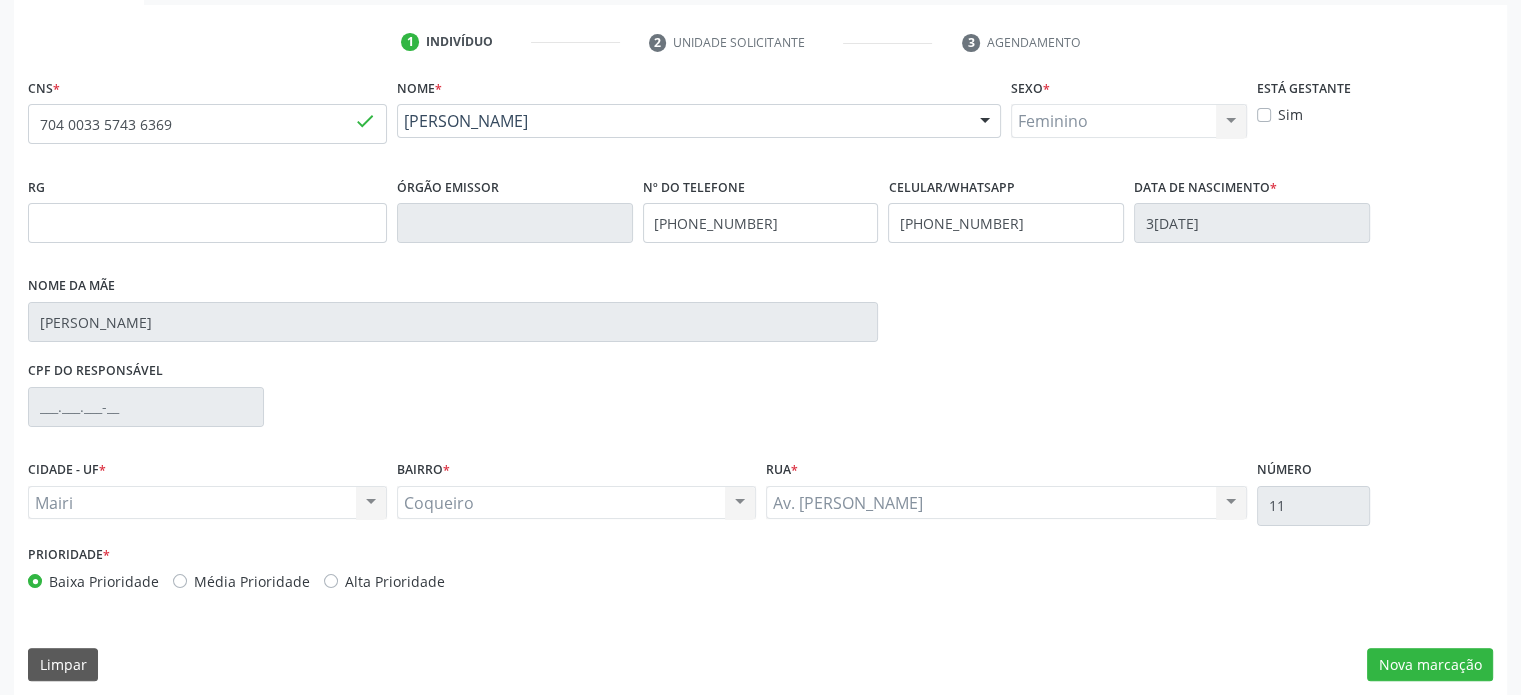 scroll, scrollTop: 374, scrollLeft: 0, axis: vertical 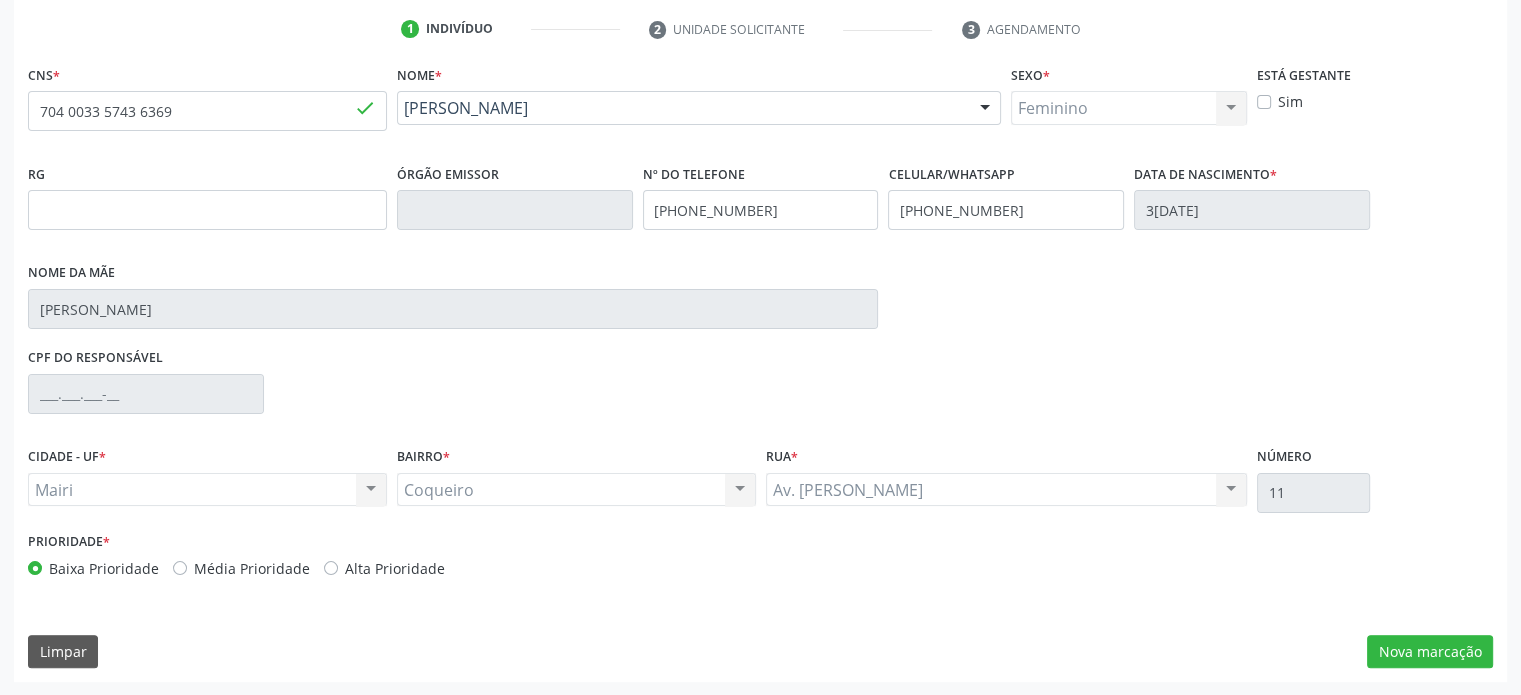 click on "Alta Prioridade" at bounding box center (395, 568) 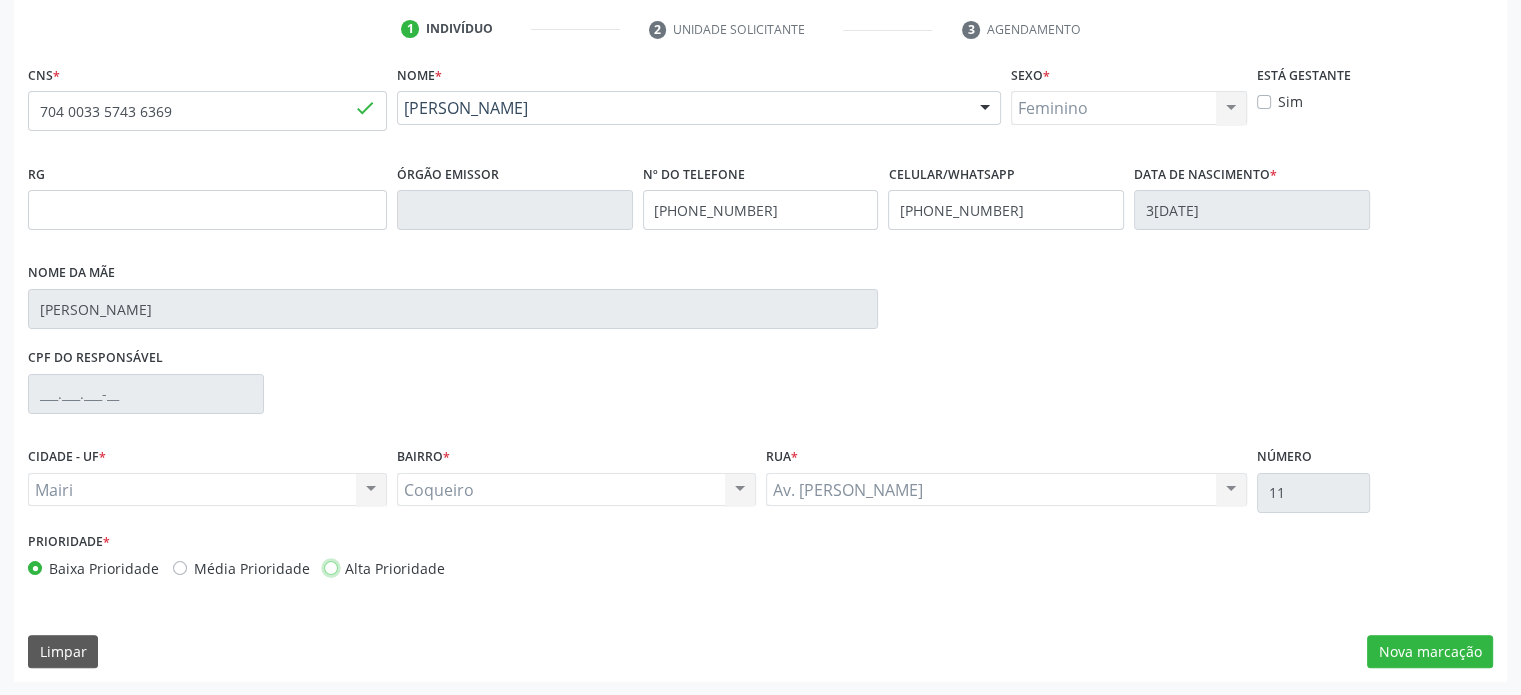 click on "Alta Prioridade" at bounding box center [331, 567] 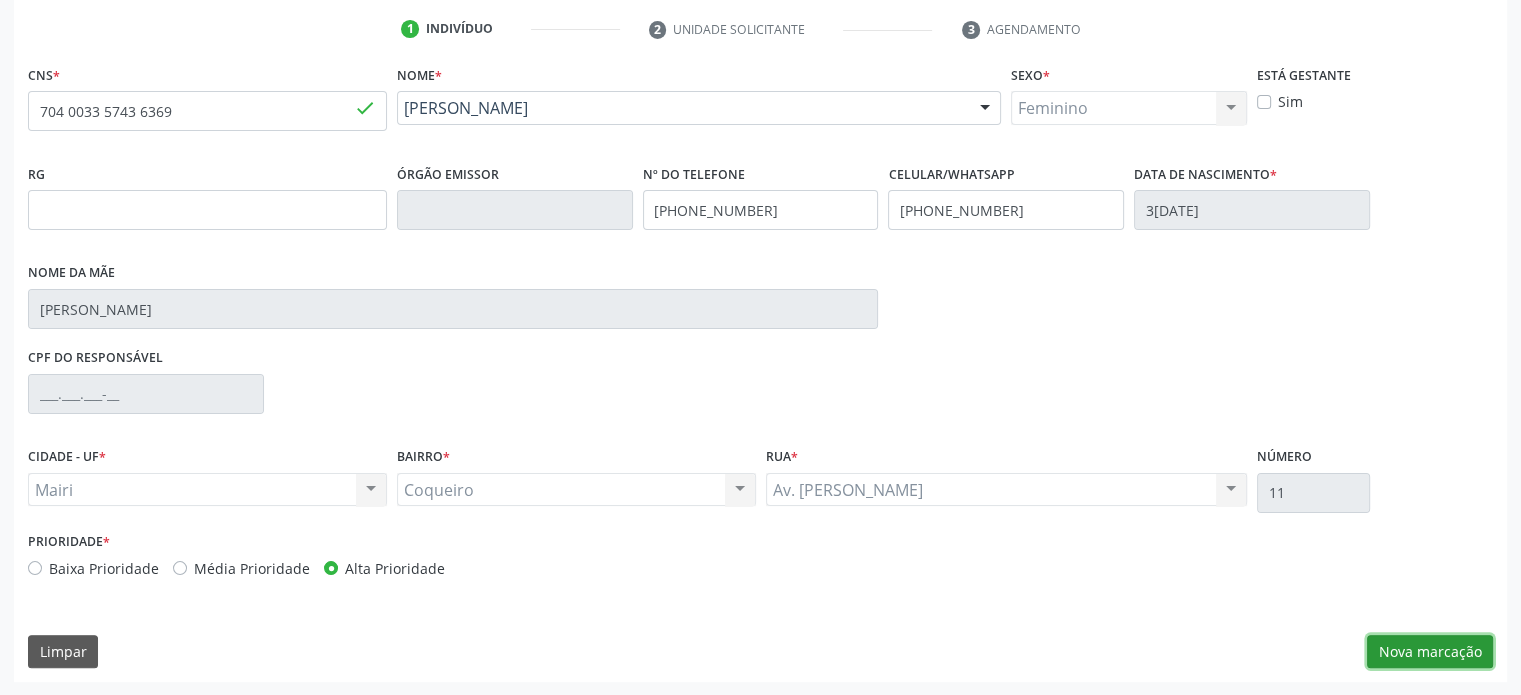 click on "Nova marcação" at bounding box center (1430, 652) 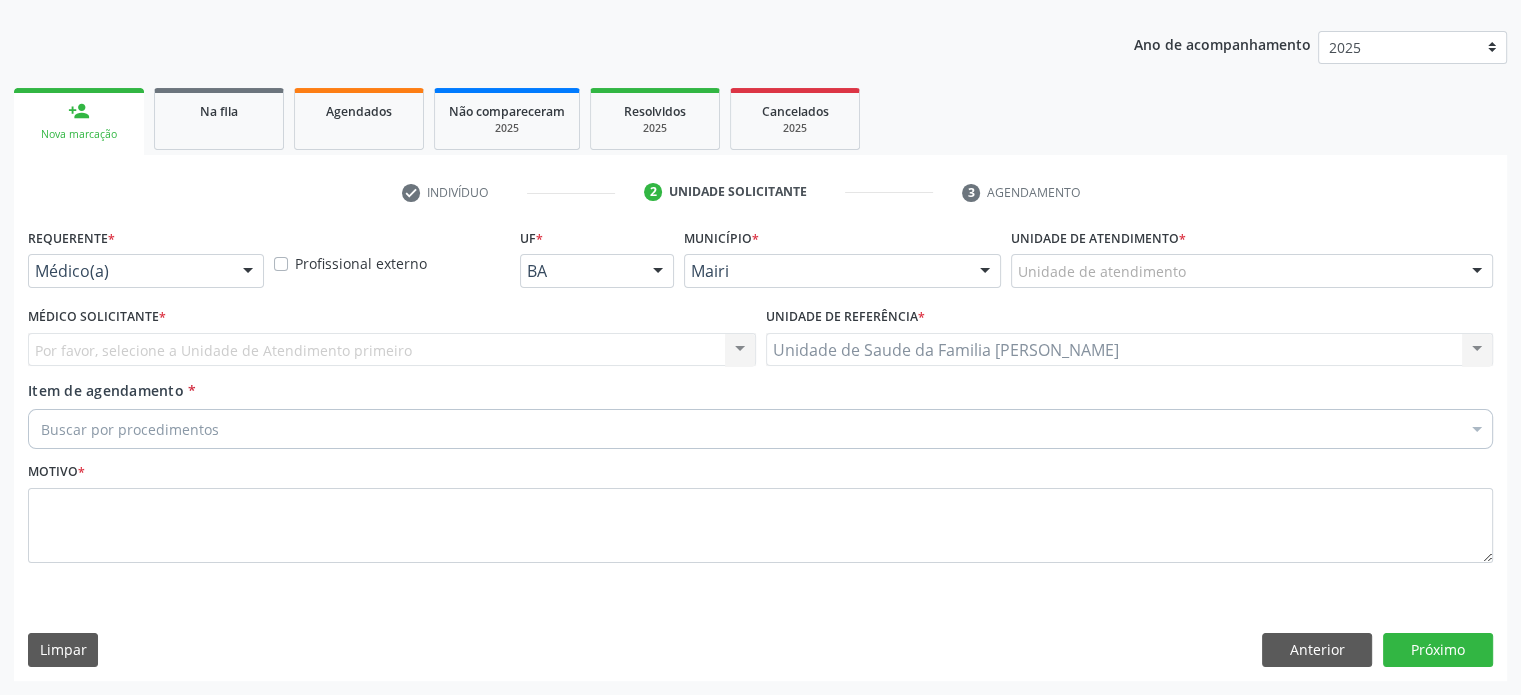 scroll, scrollTop: 209, scrollLeft: 0, axis: vertical 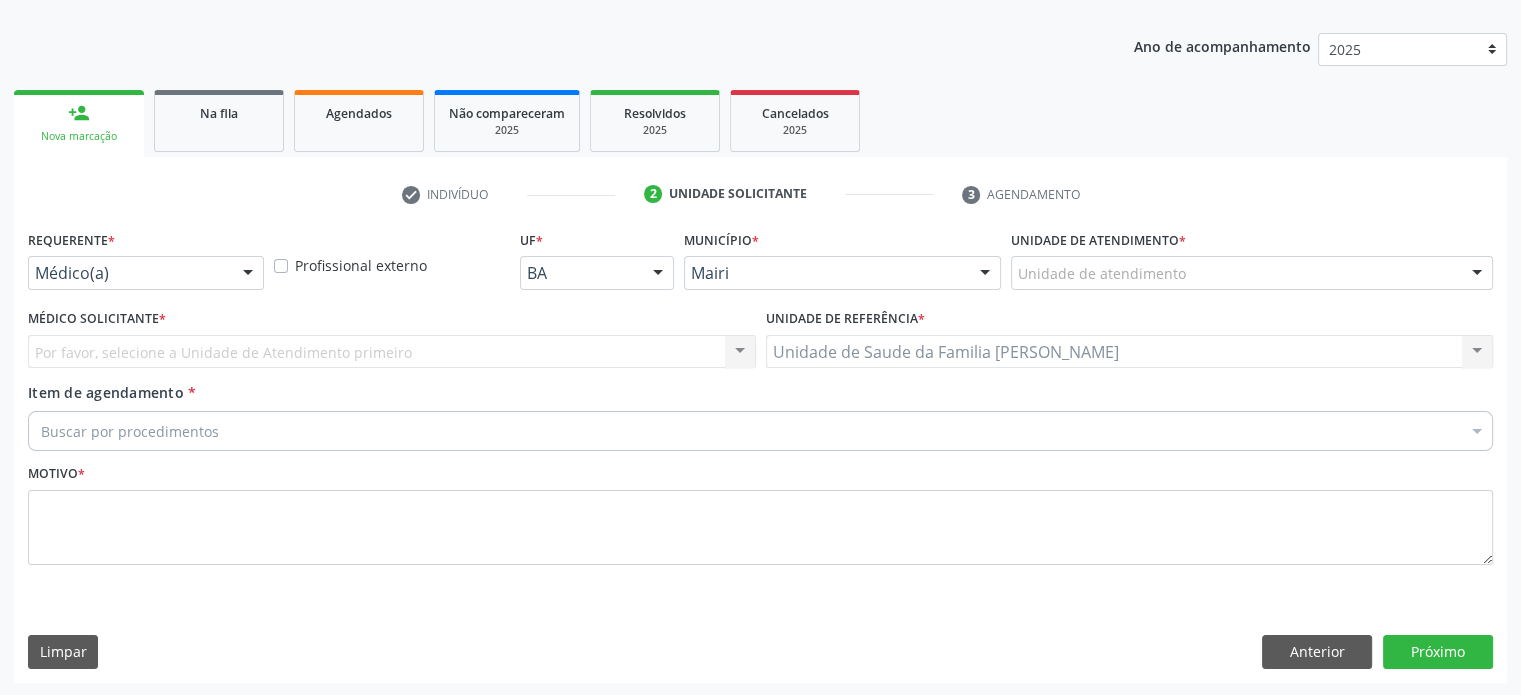 click on "Unidade de atendimento" at bounding box center [1252, 273] 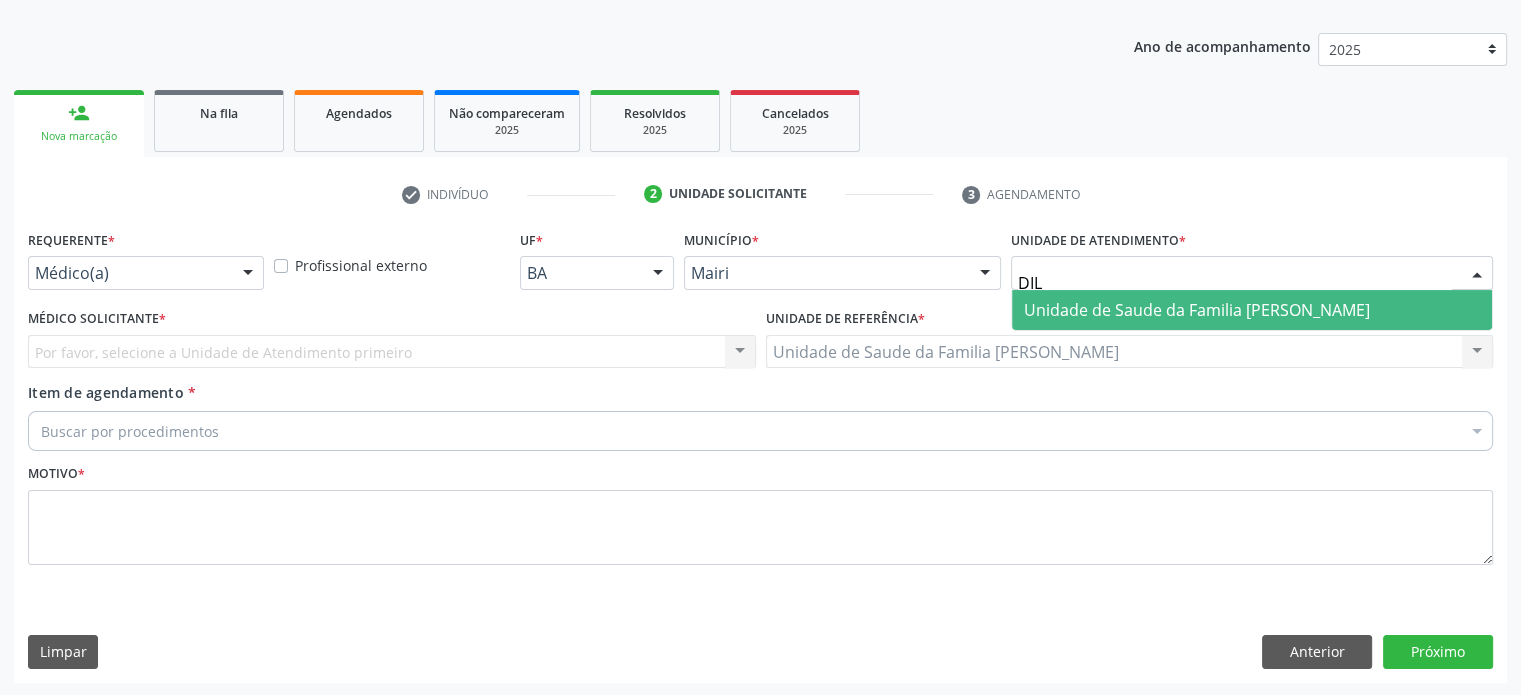 type on "DILT" 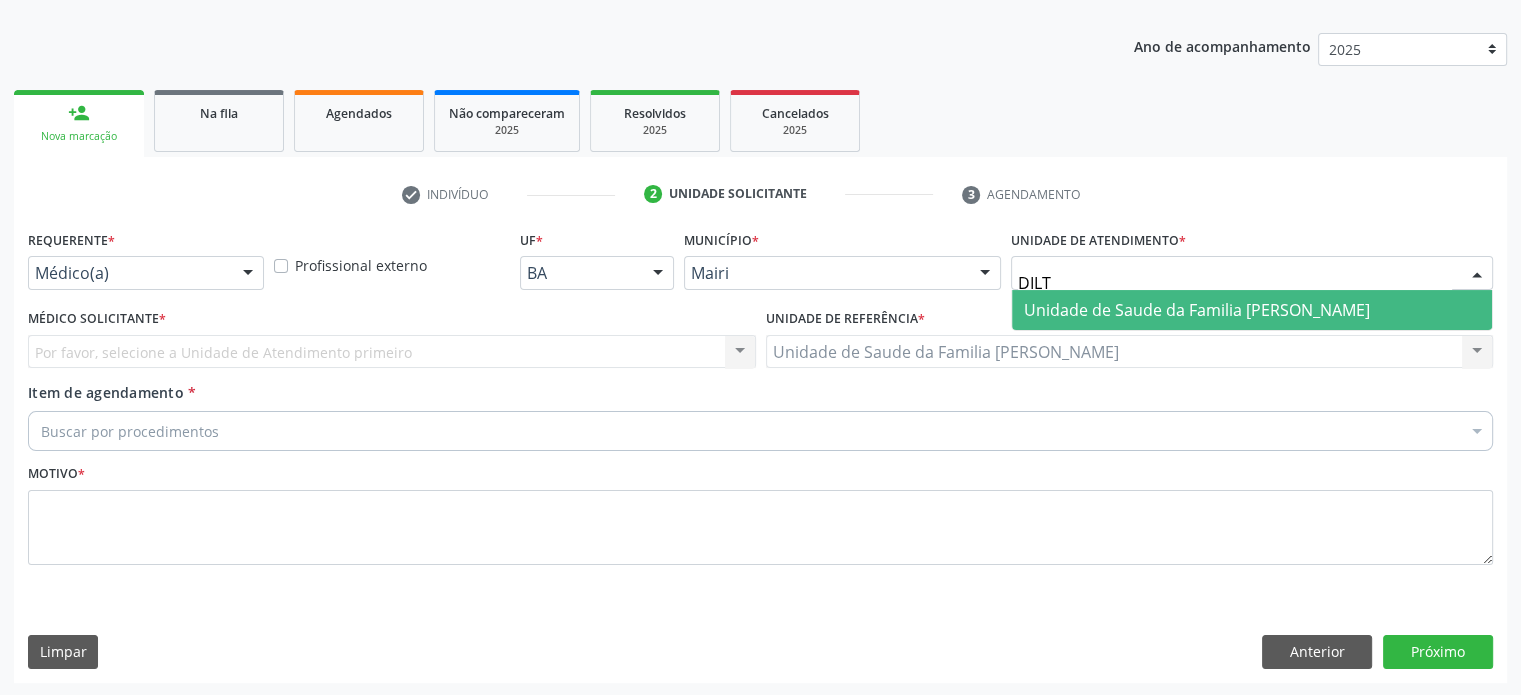 click on "Unidade de Saude da Familia [PERSON_NAME]" at bounding box center [1197, 310] 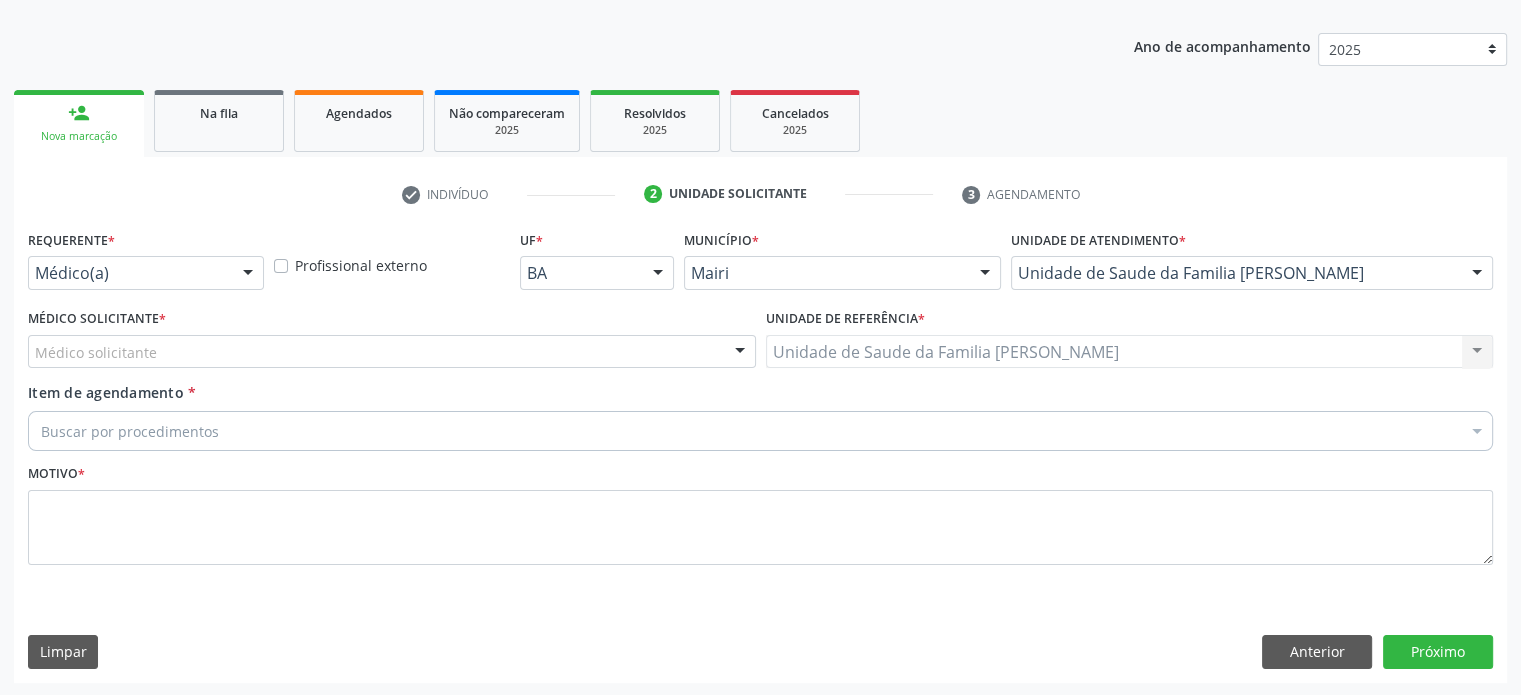 click on "Médico solicitante" at bounding box center [392, 352] 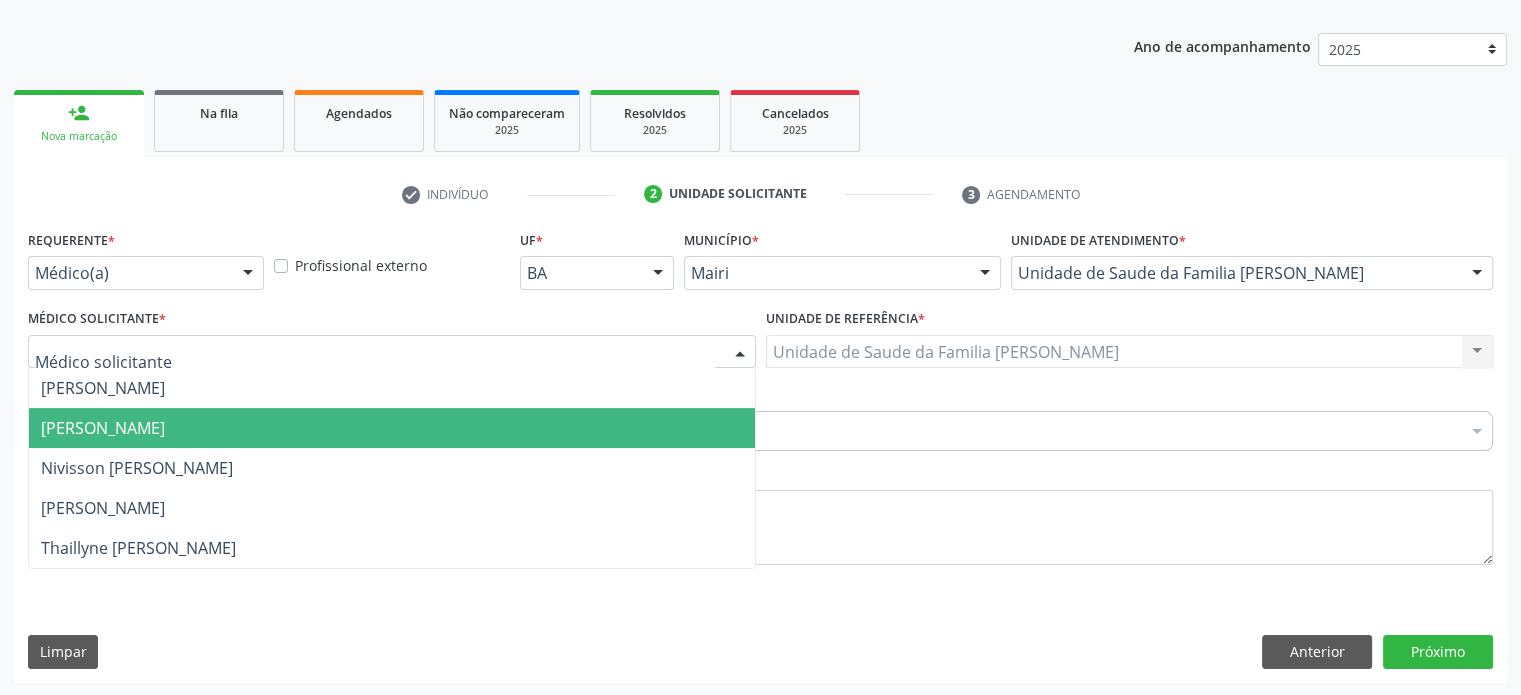 click on "[PERSON_NAME]" at bounding box center (392, 428) 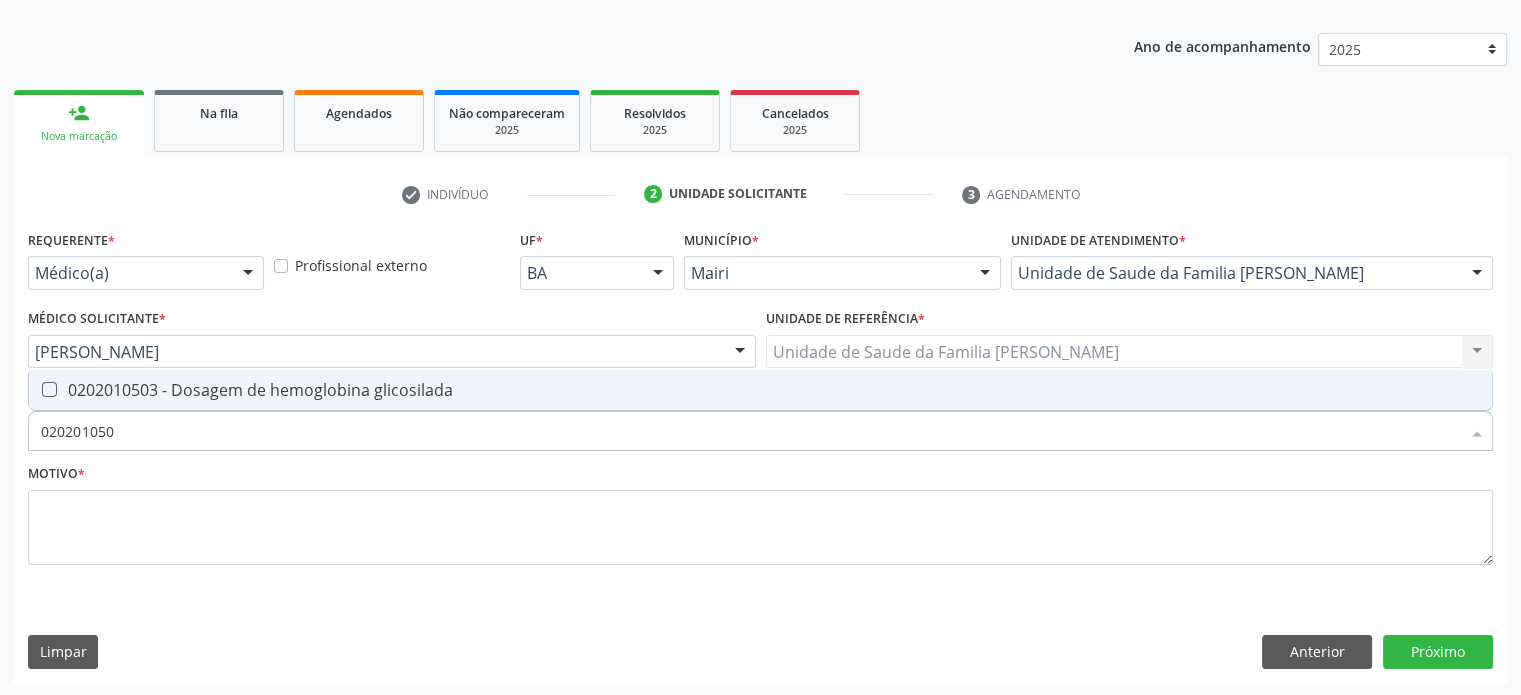 type on "0202010503" 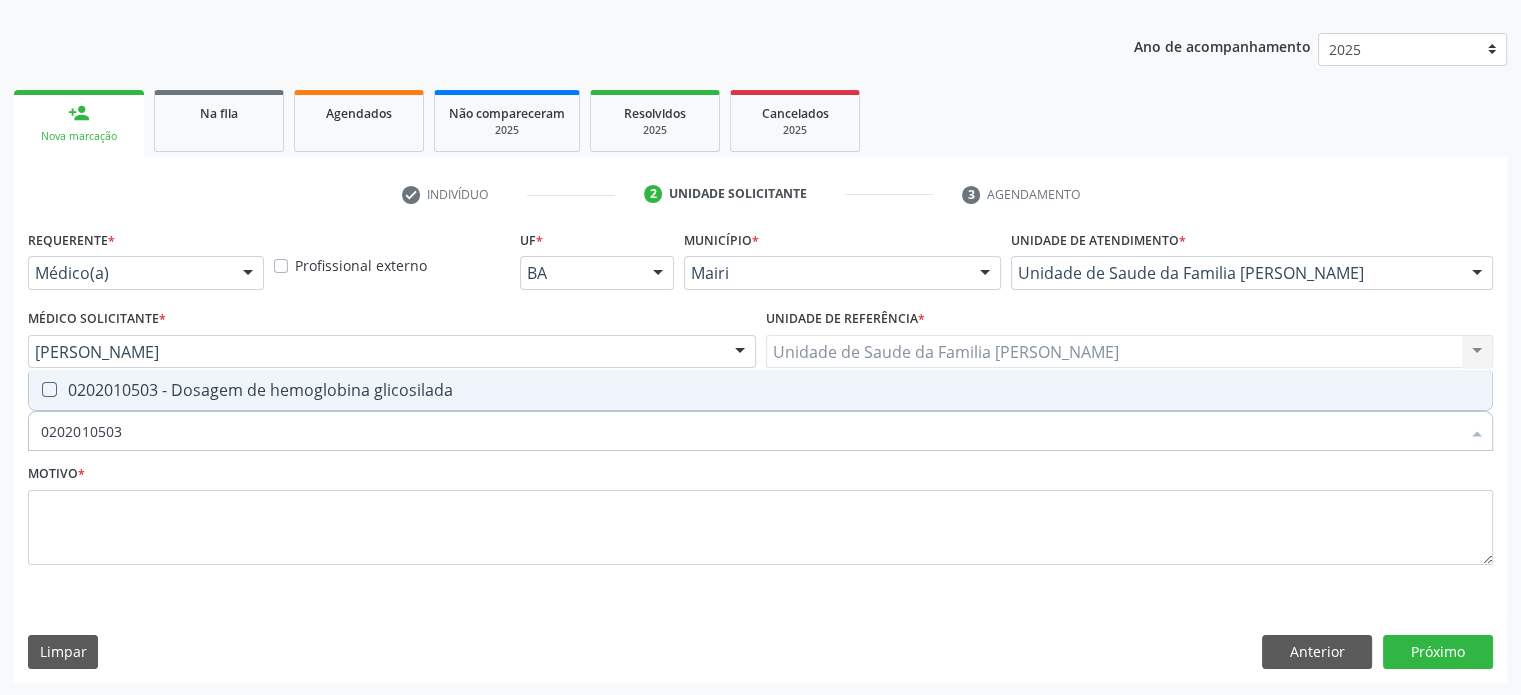 click on "0202010503 - Dosagem de hemoglobina glicosilada" at bounding box center [760, 390] 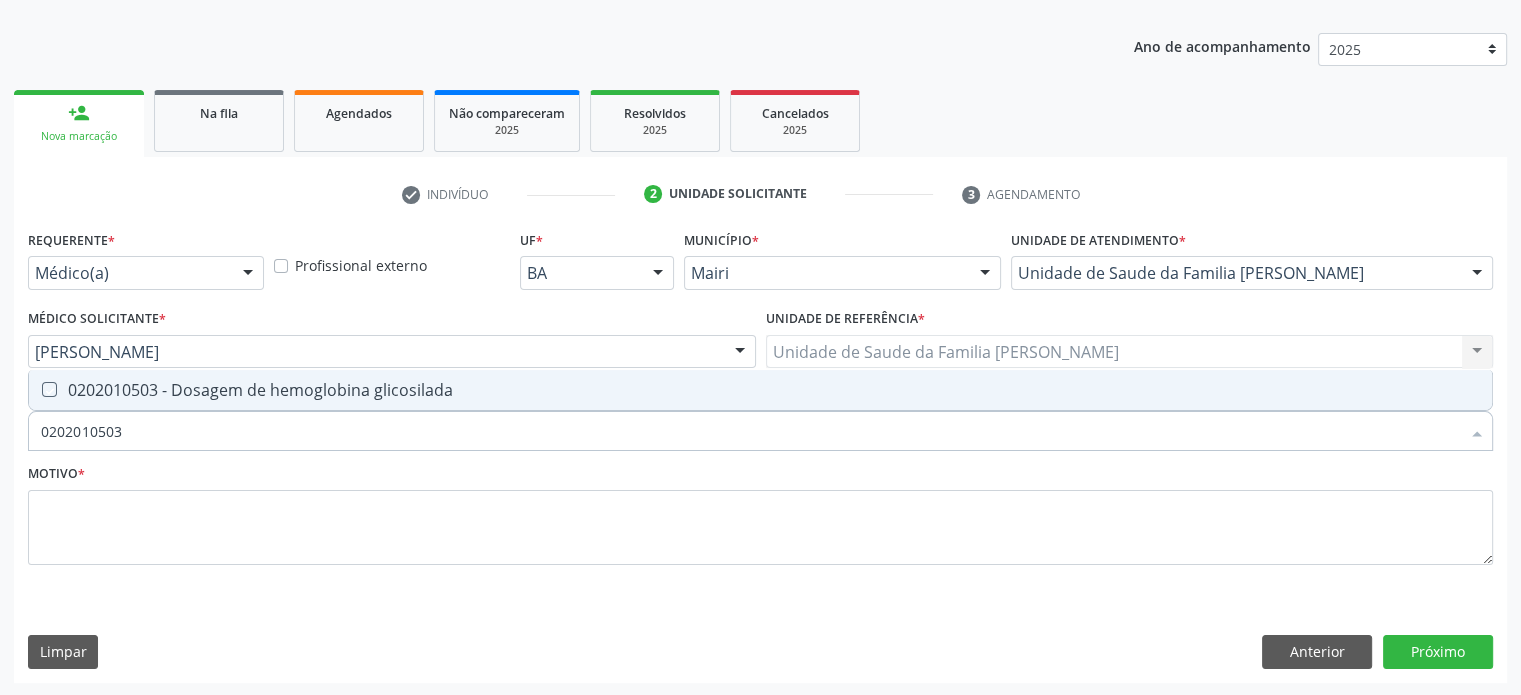checkbox on "true" 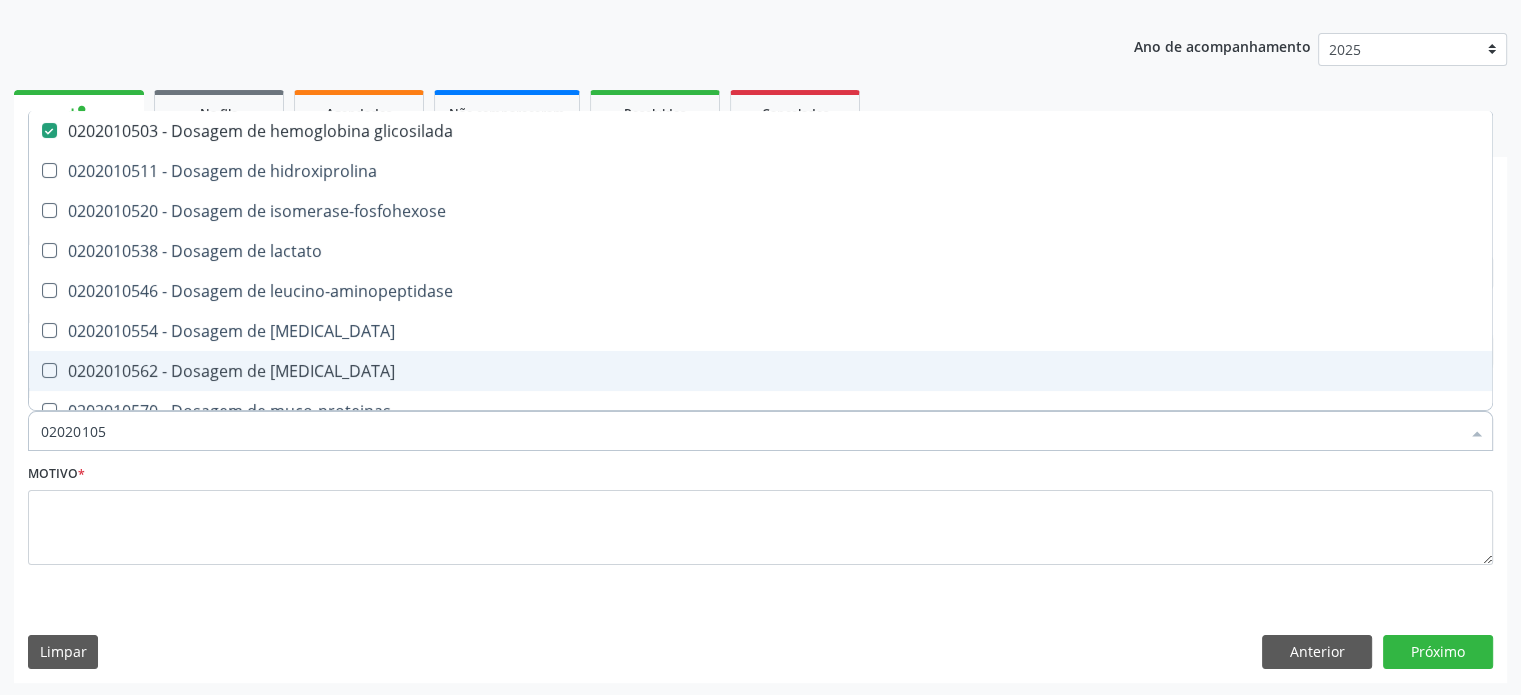 type on "0202010" 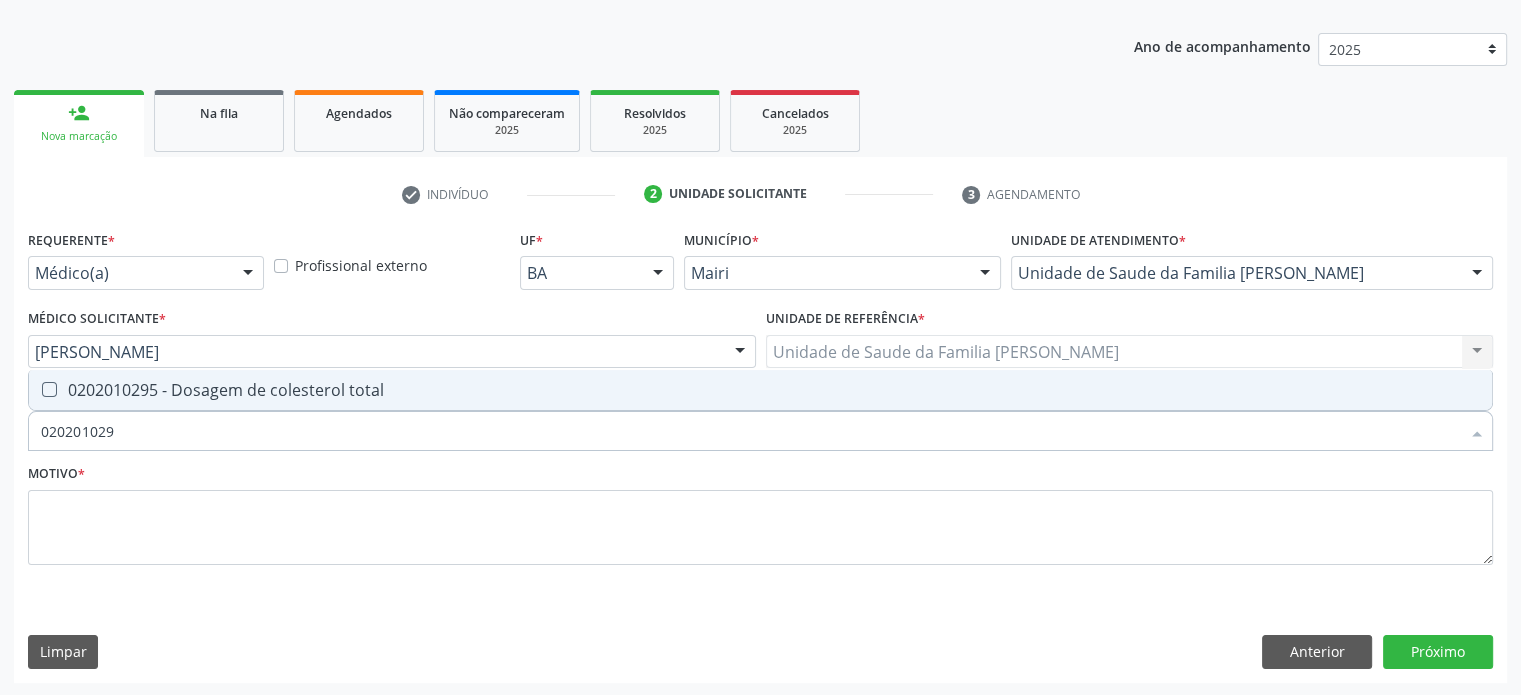 type on "0202010295" 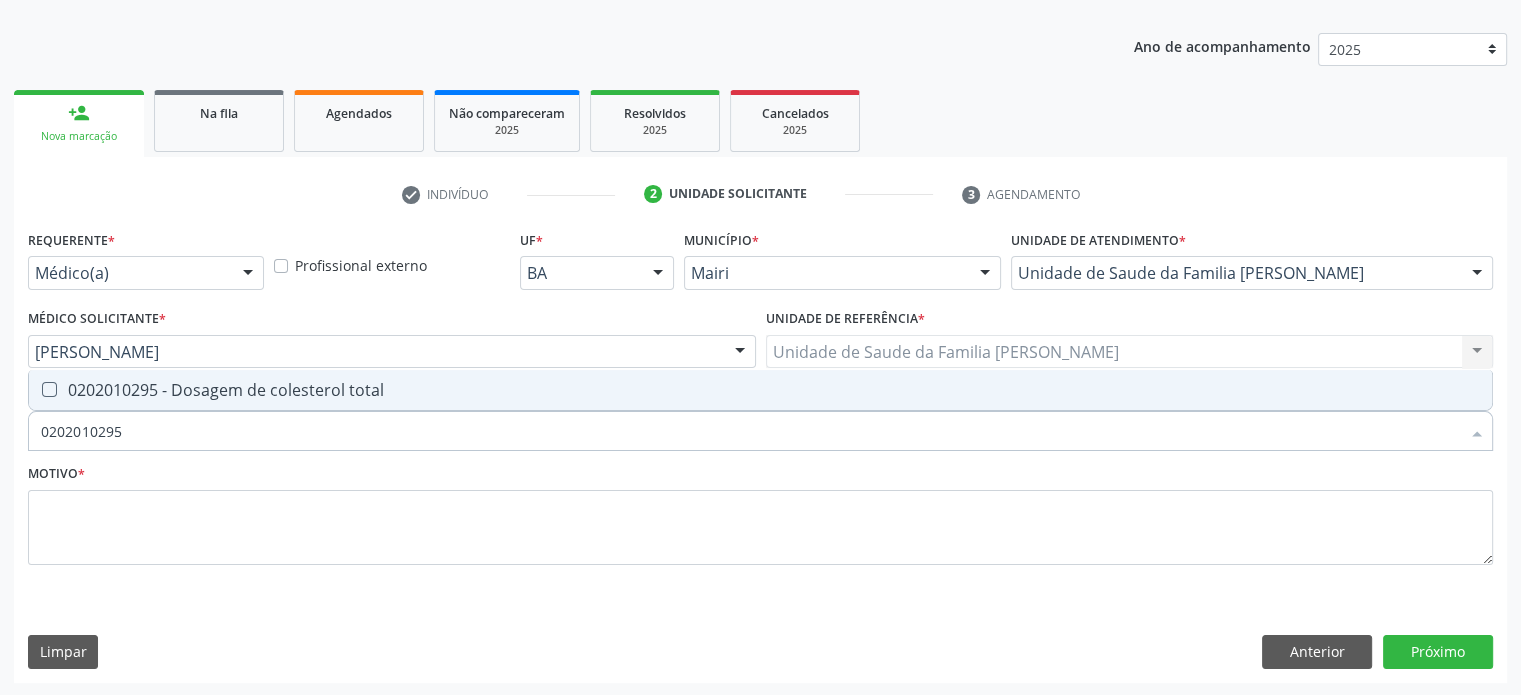 click on "0202010295 - Dosagem de colesterol total" at bounding box center [760, 390] 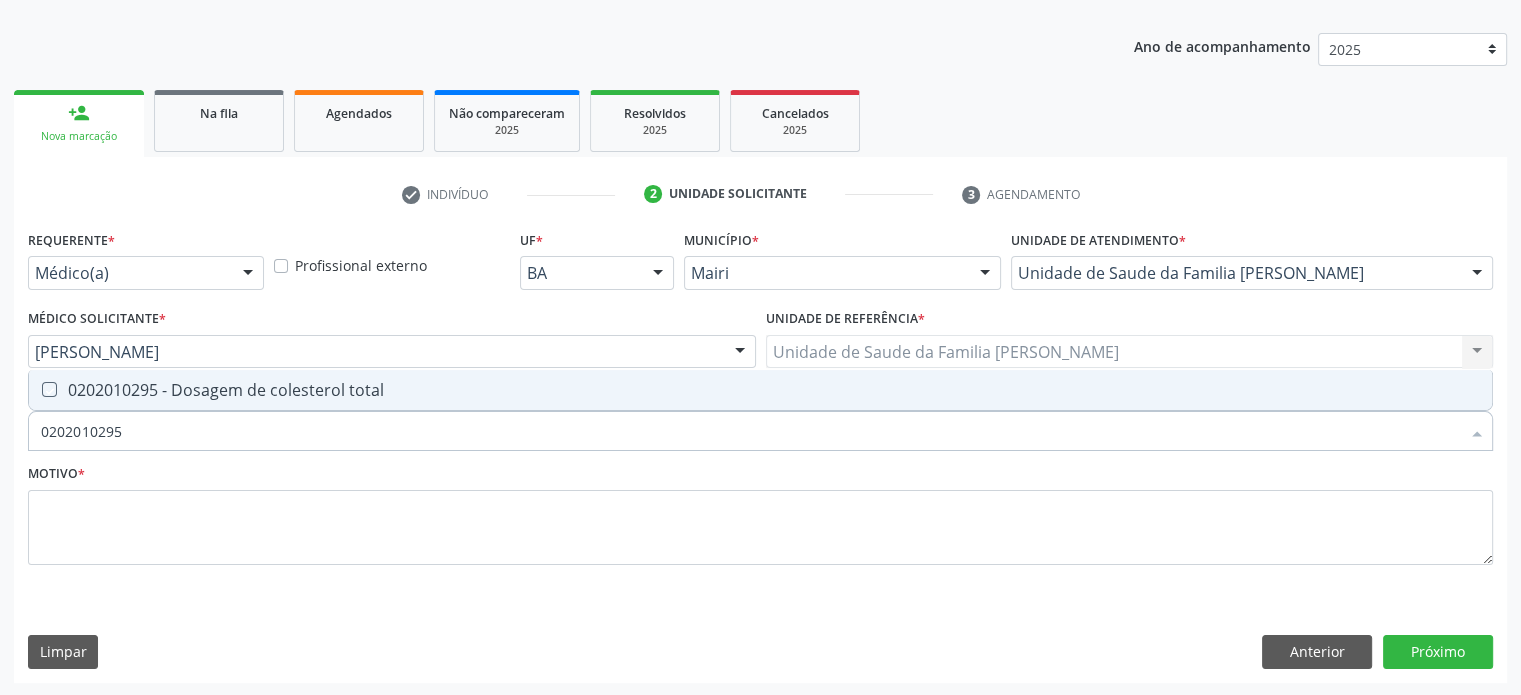 checkbox on "true" 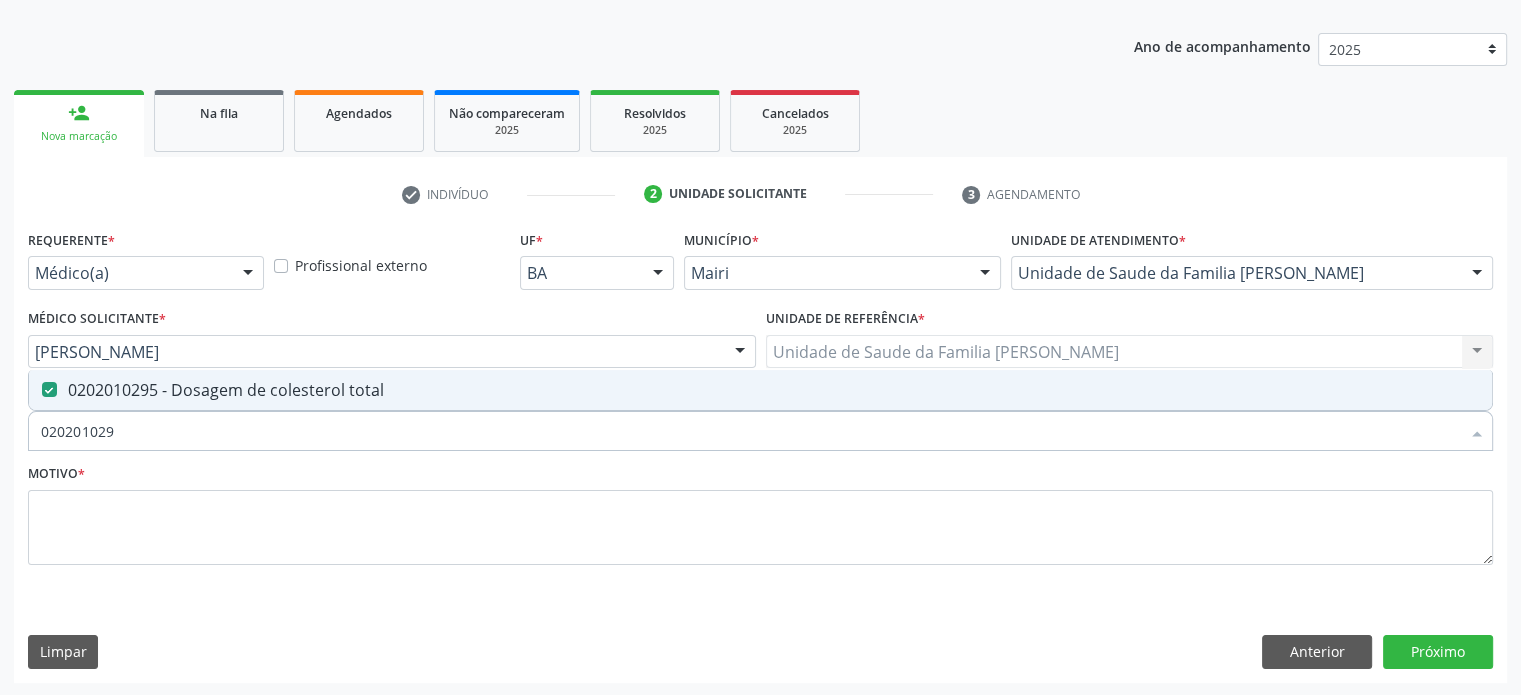 type on "02020102" 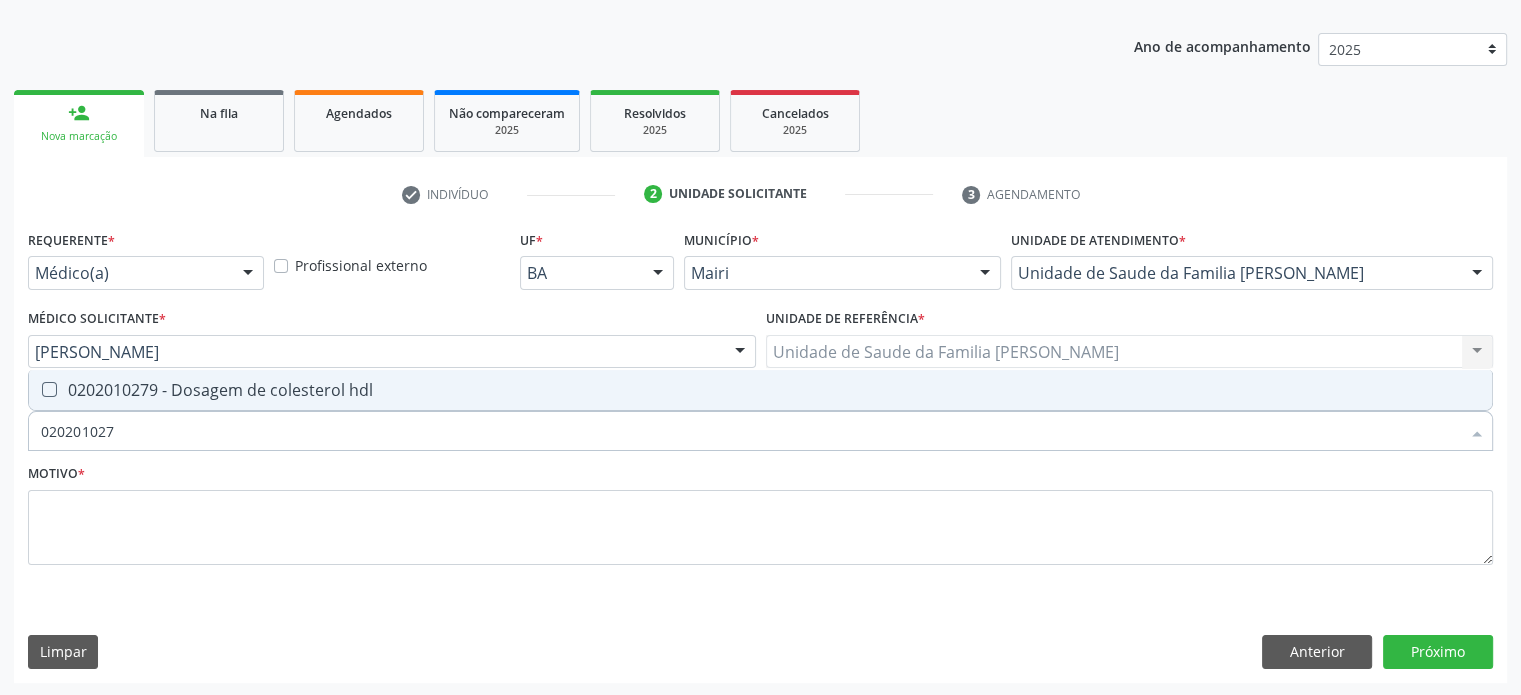 type on "0202010279" 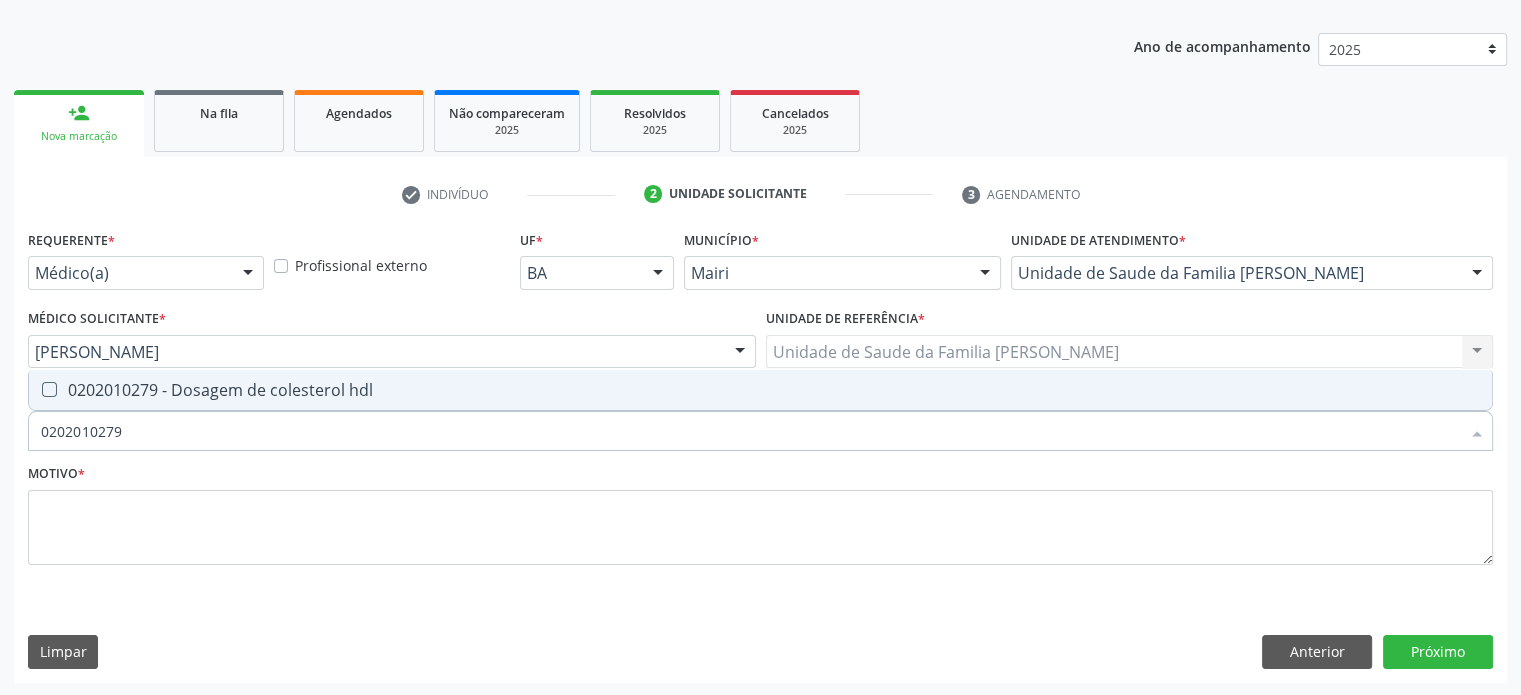 click on "0202010279 - Dosagem de colesterol hdl" at bounding box center (760, 390) 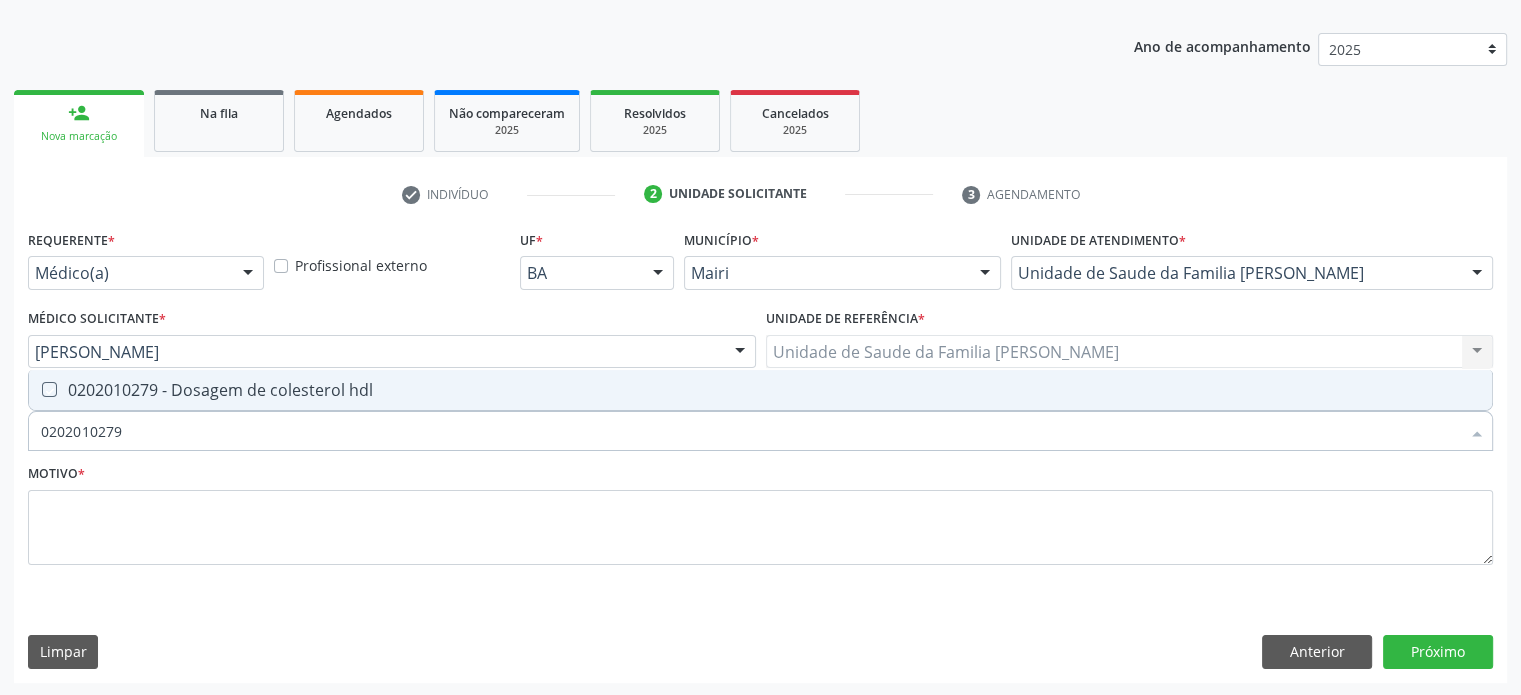 checkbox on "true" 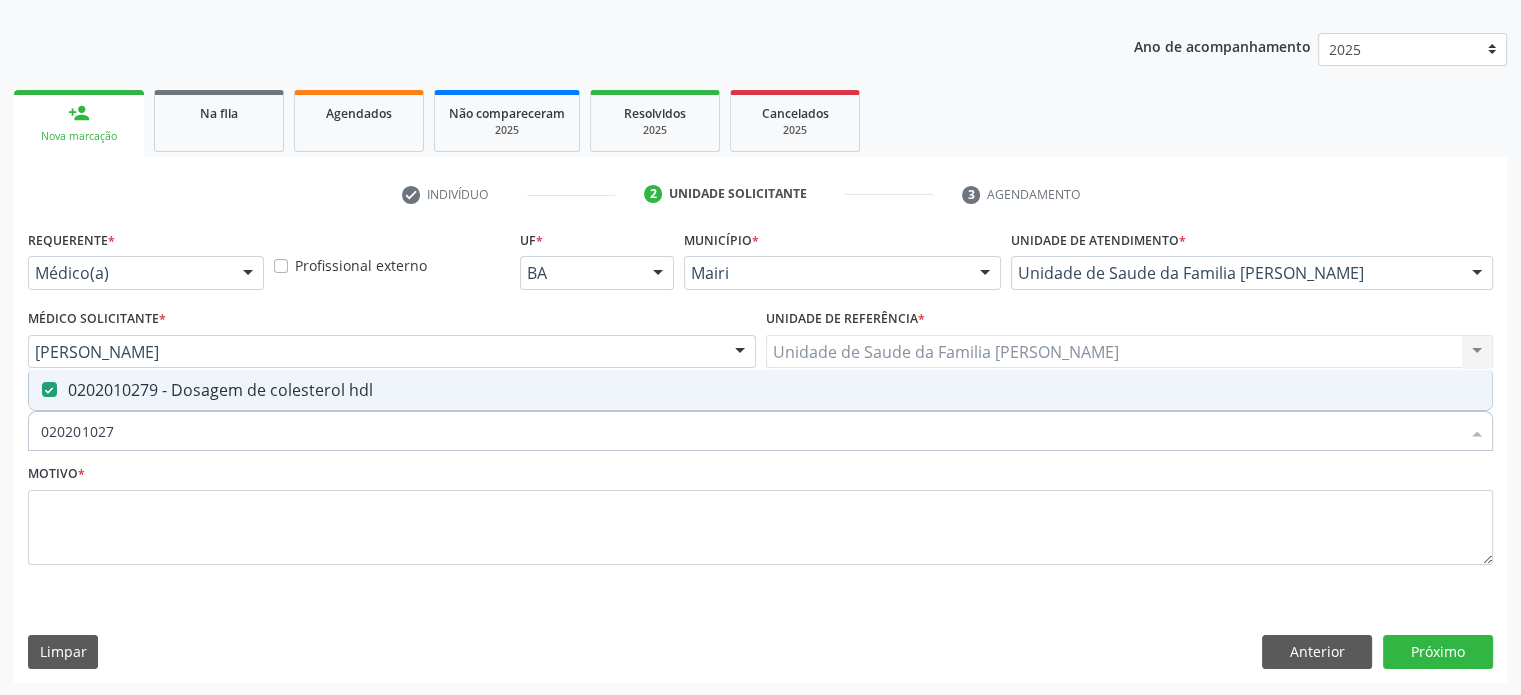 type on "02020102" 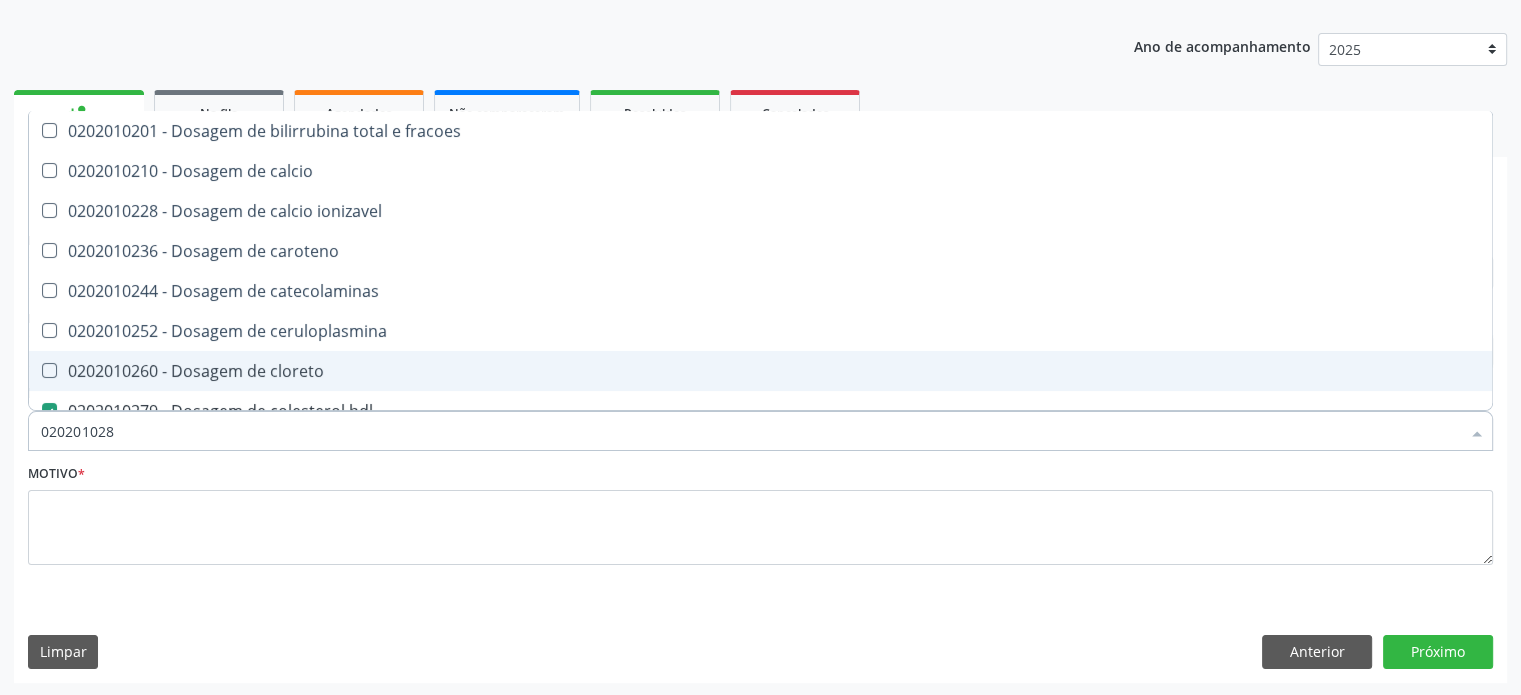 type on "0202010287" 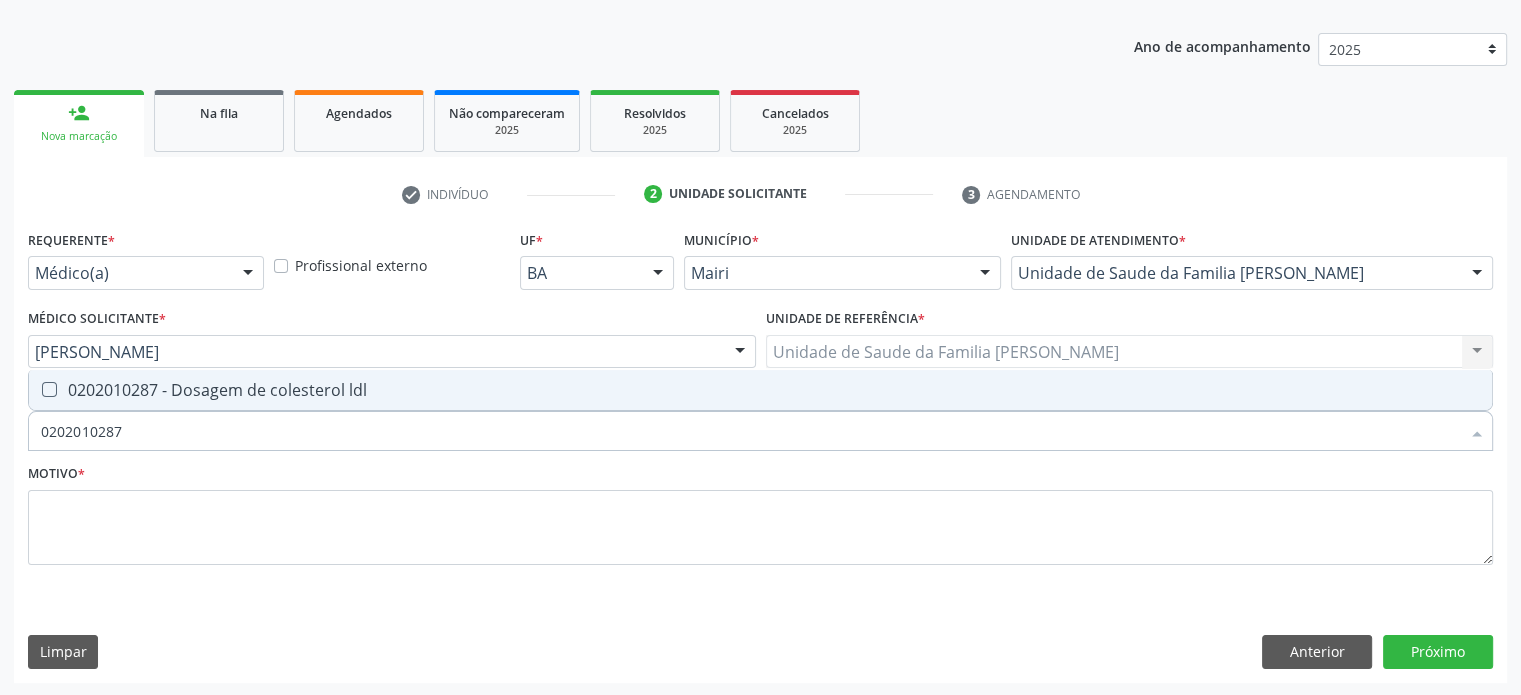 click on "0202010287 - Dosagem de colesterol ldl" at bounding box center (760, 390) 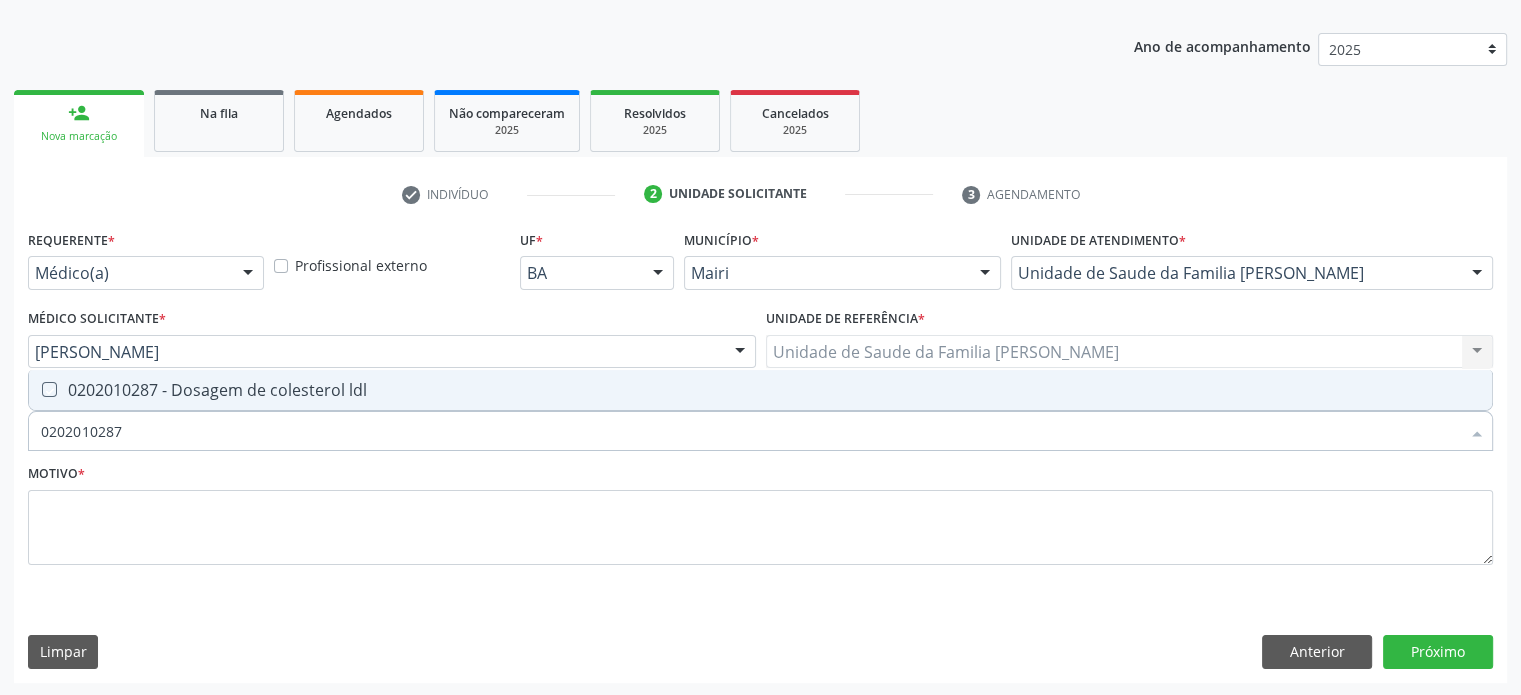 checkbox on "true" 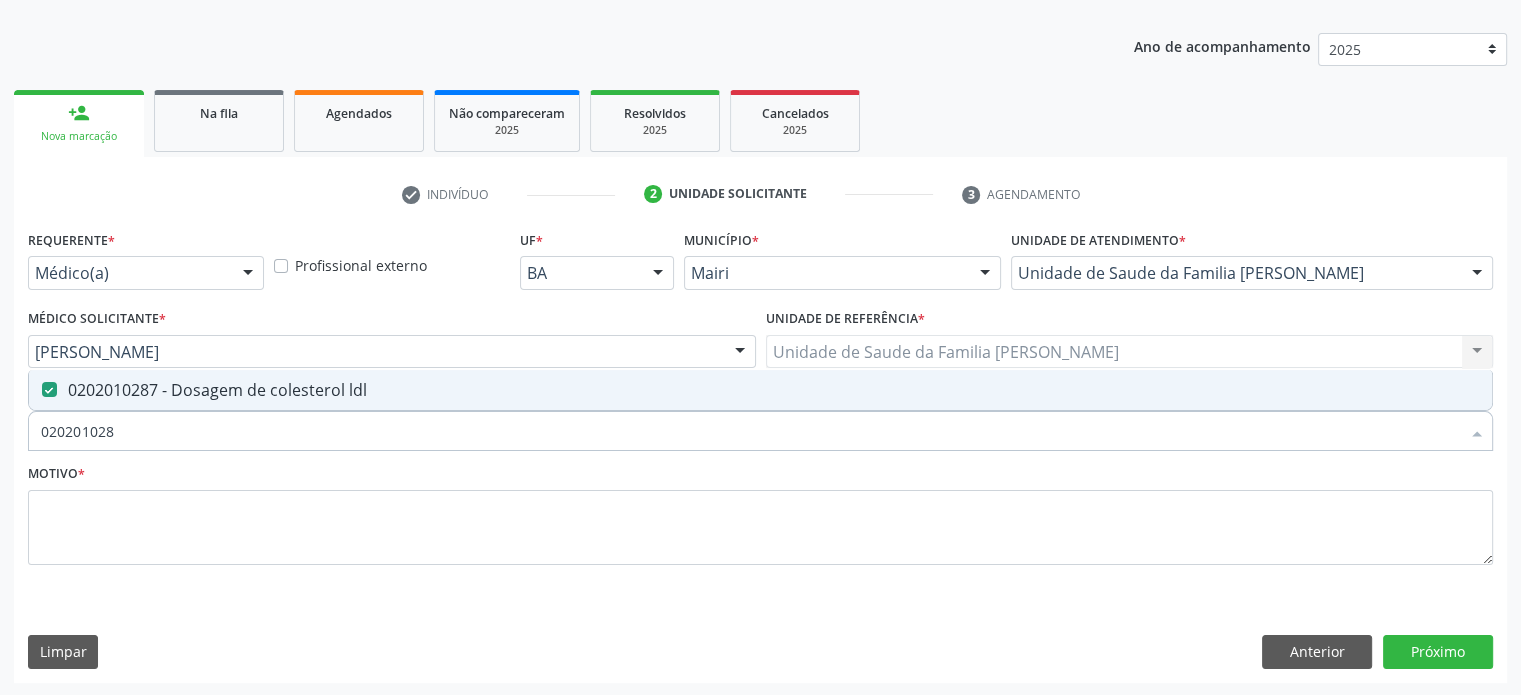 type on "02020102" 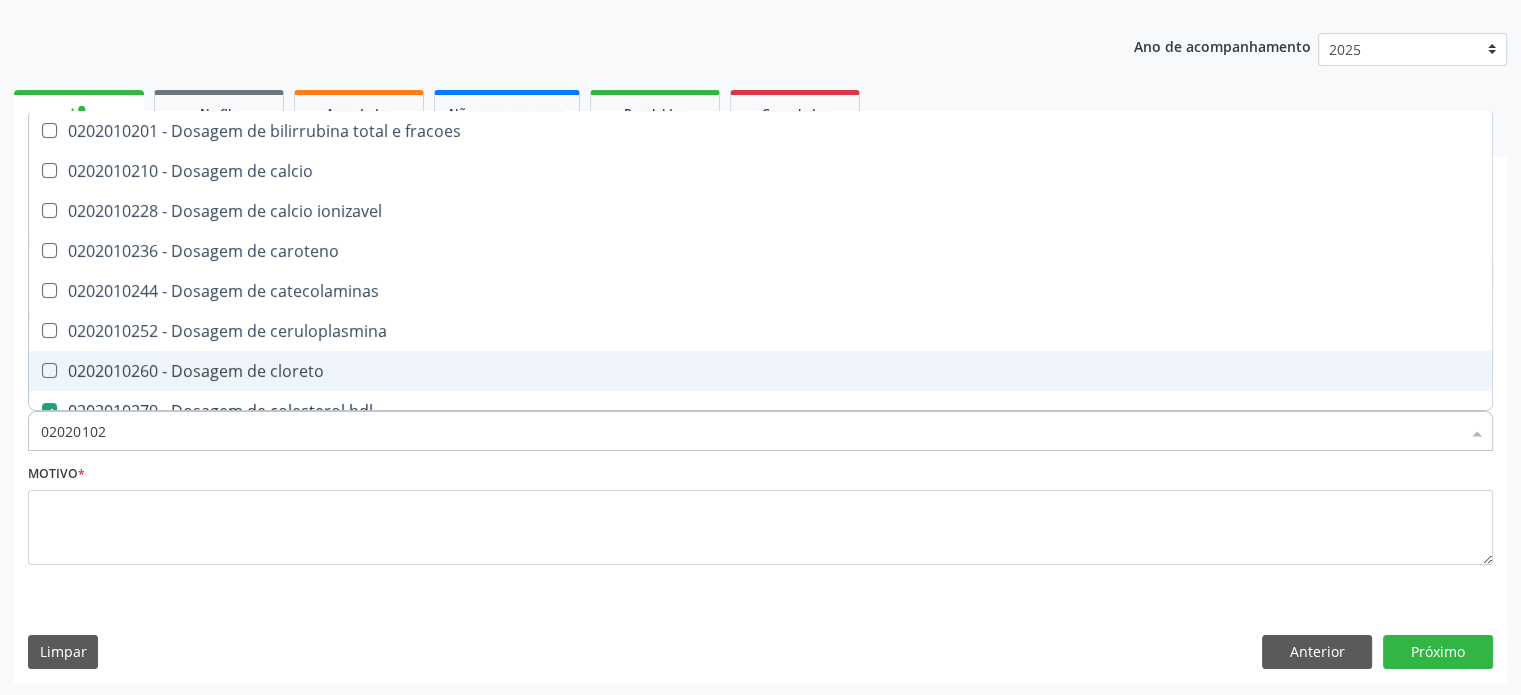 checkbox on "false" 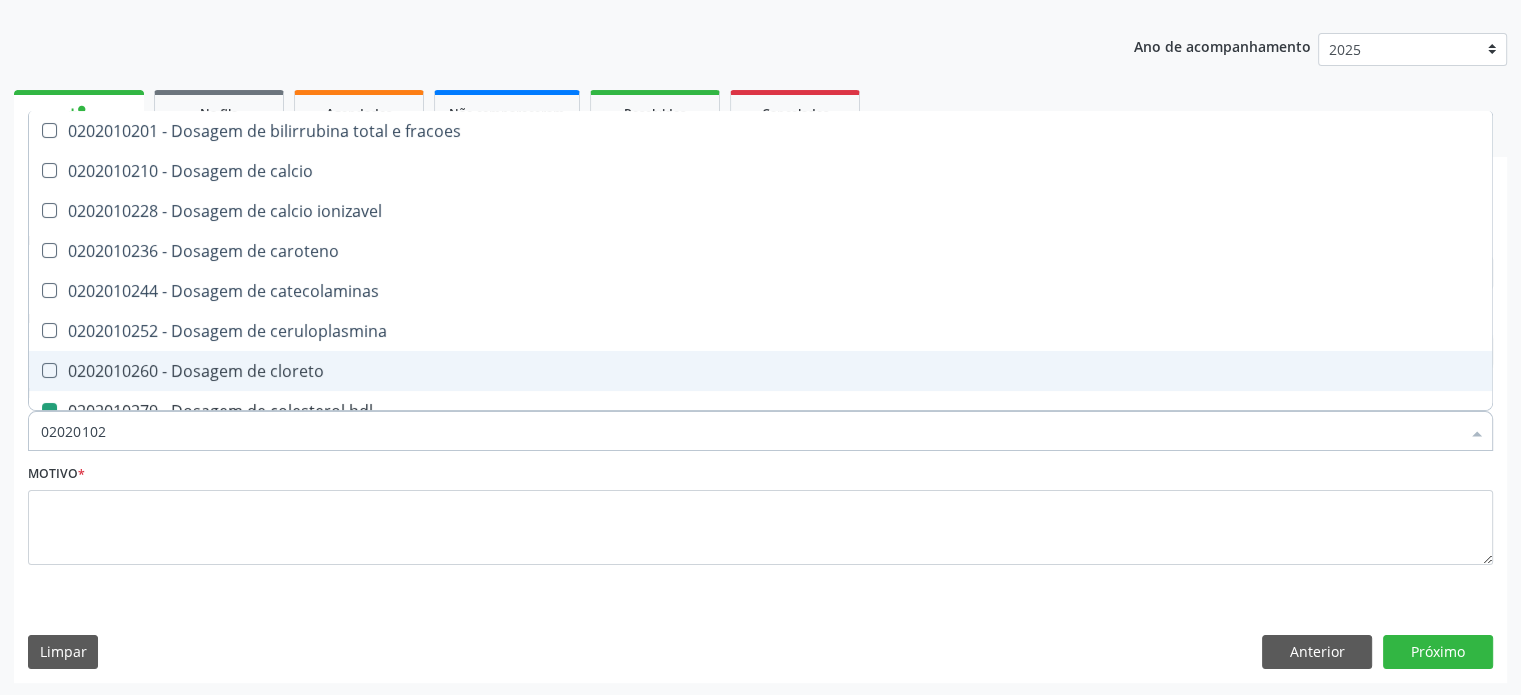 type on "0202010" 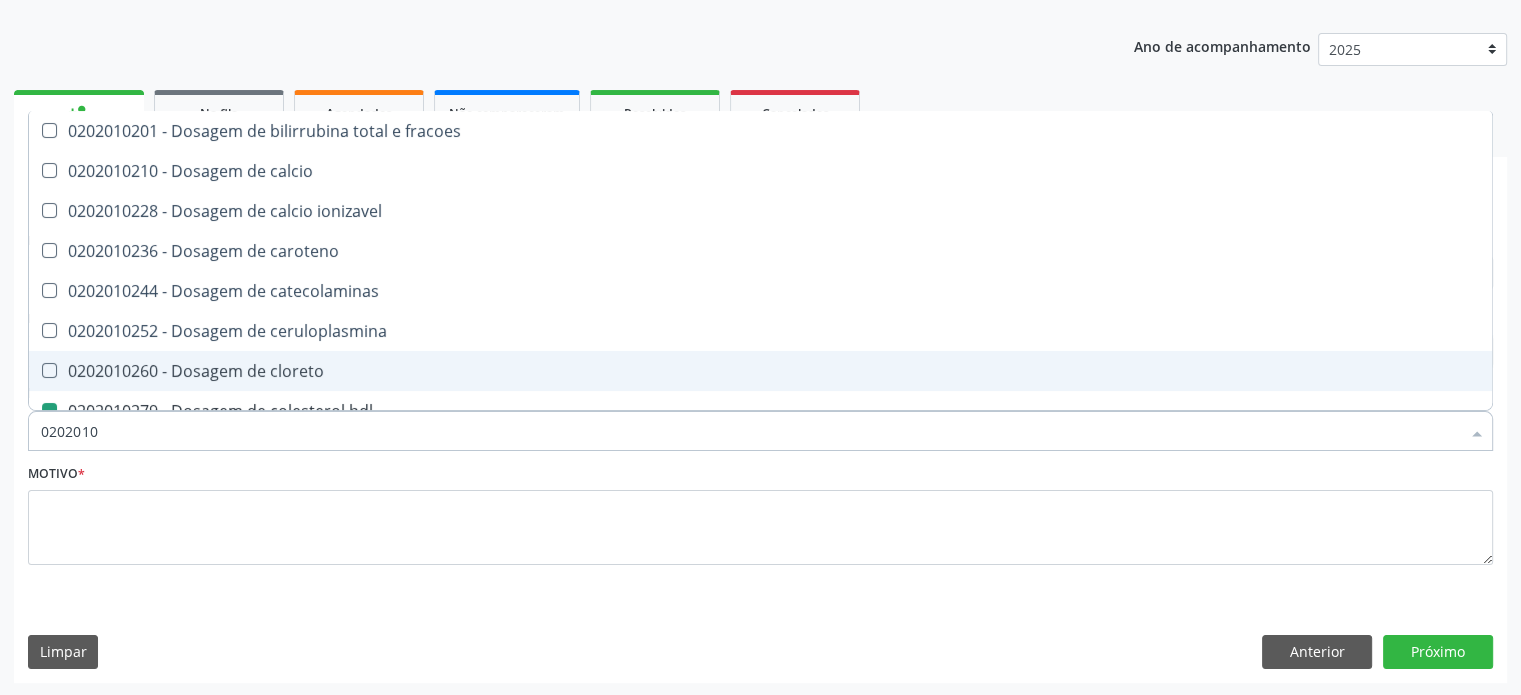 checkbox on "false" 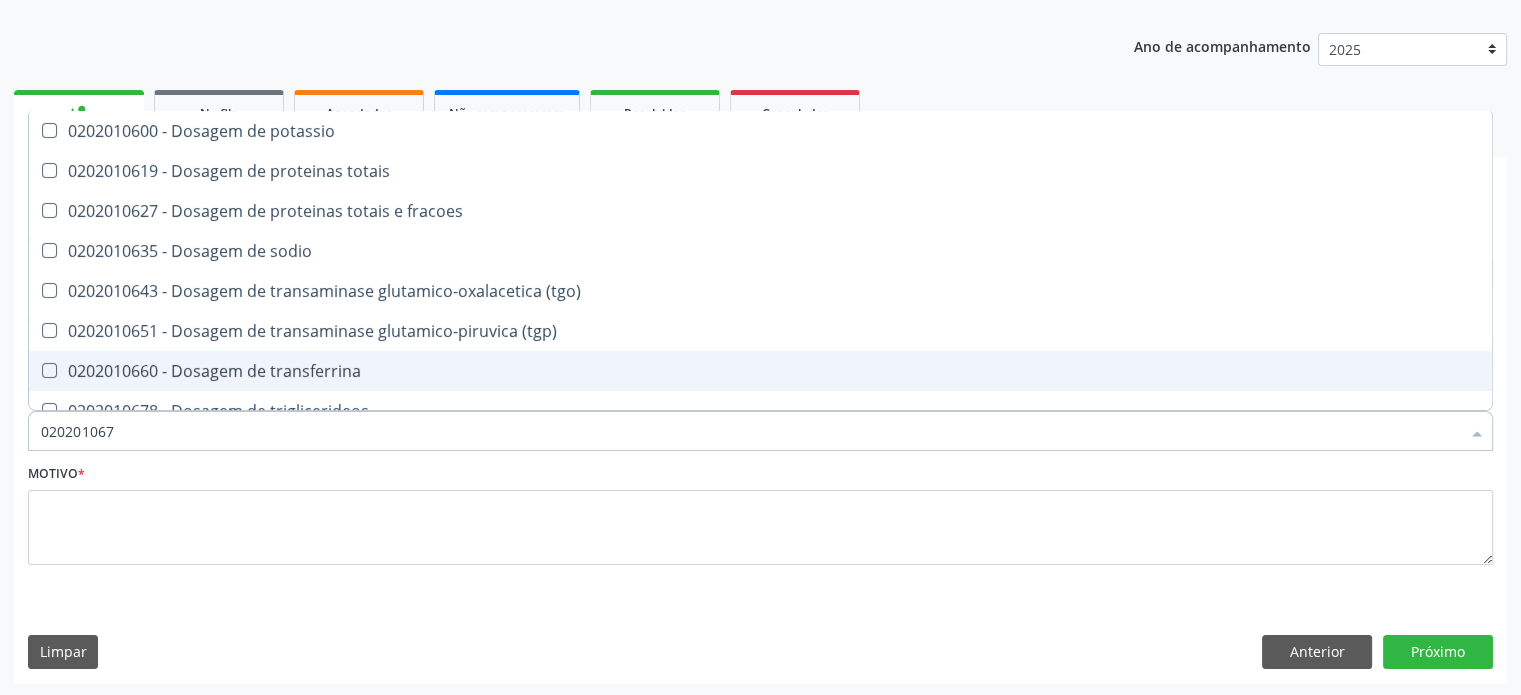 type on "0202010678" 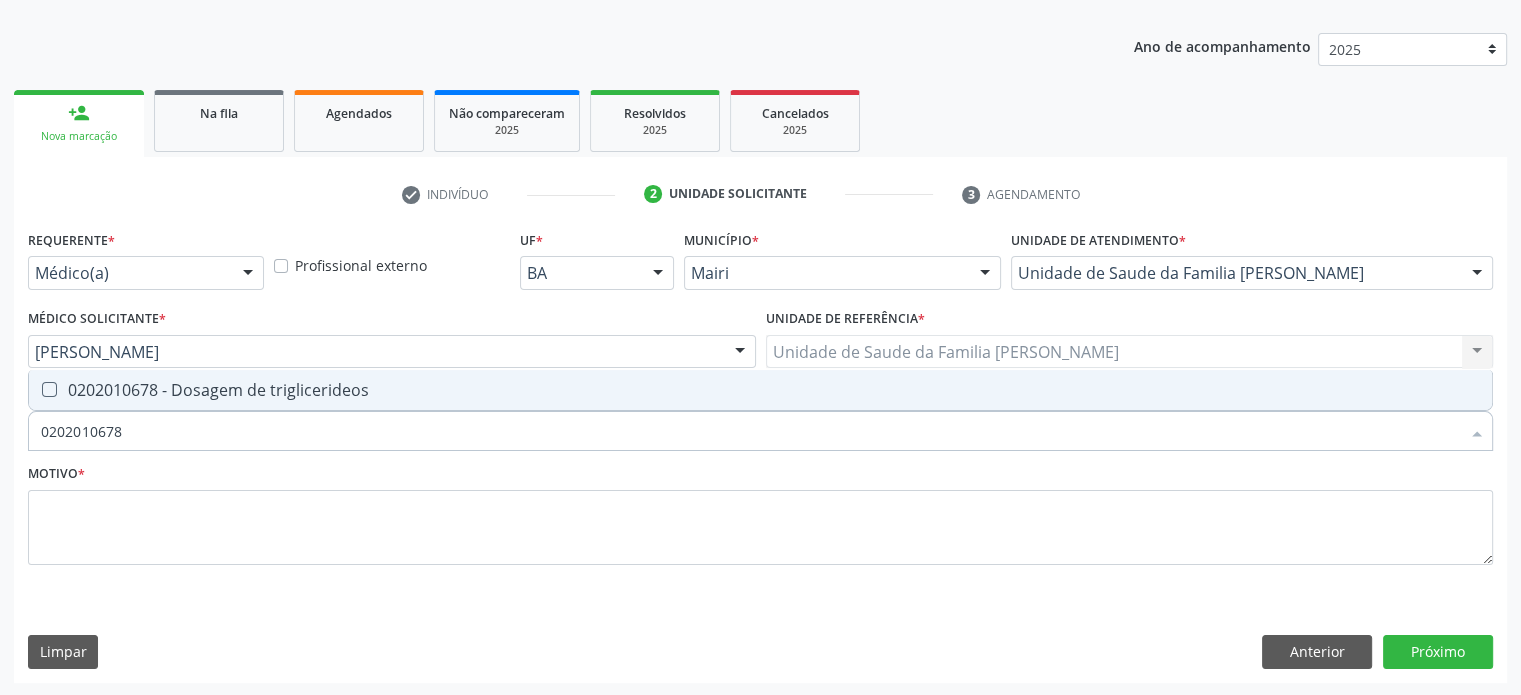 click on "0202010678 - Dosagem de triglicerideos" at bounding box center (760, 390) 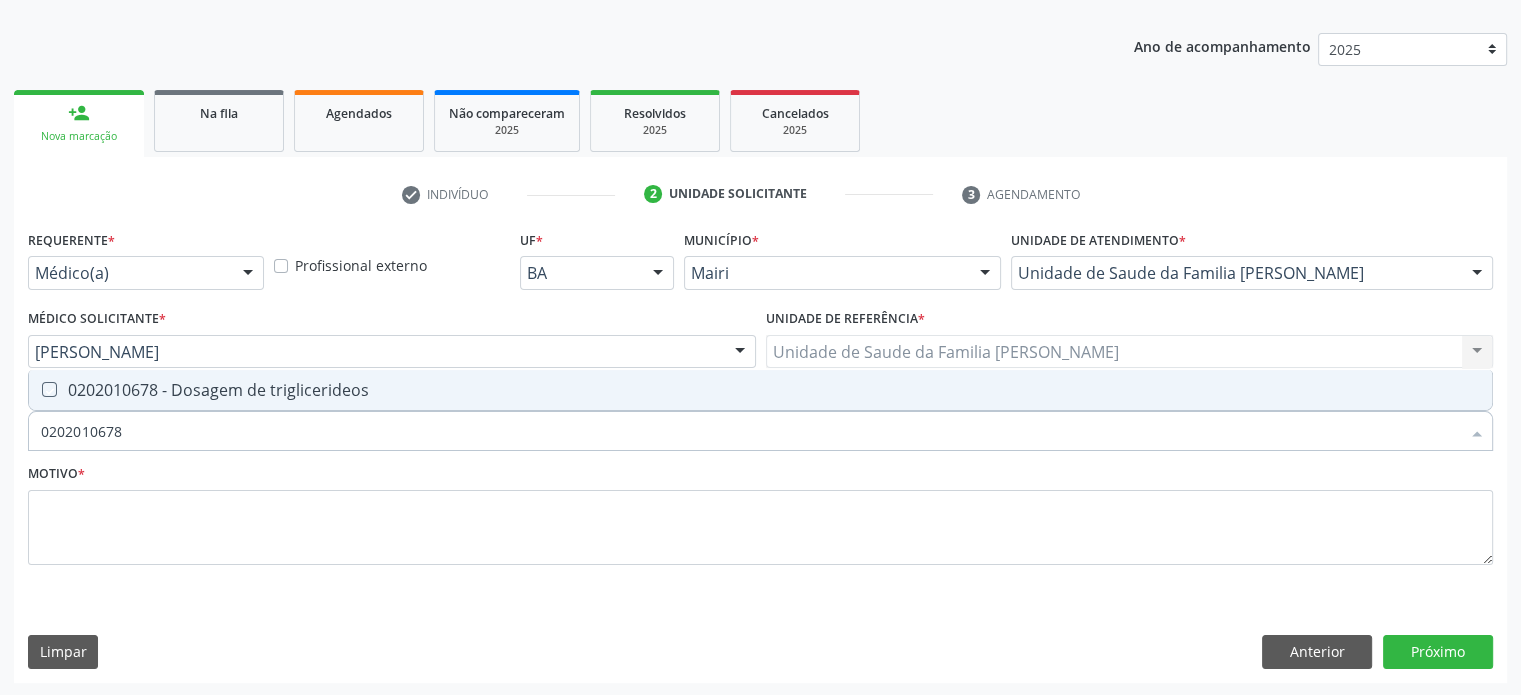 checkbox on "true" 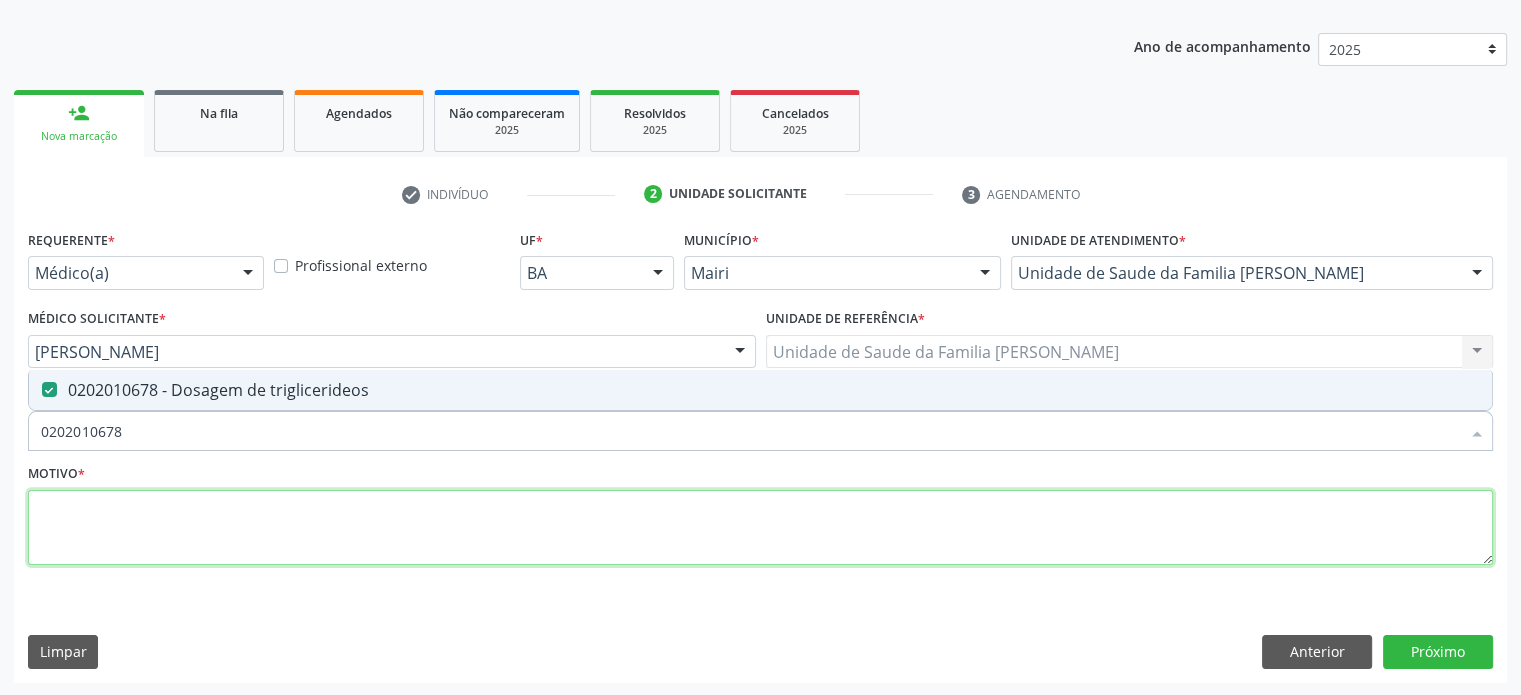 click at bounding box center [760, 528] 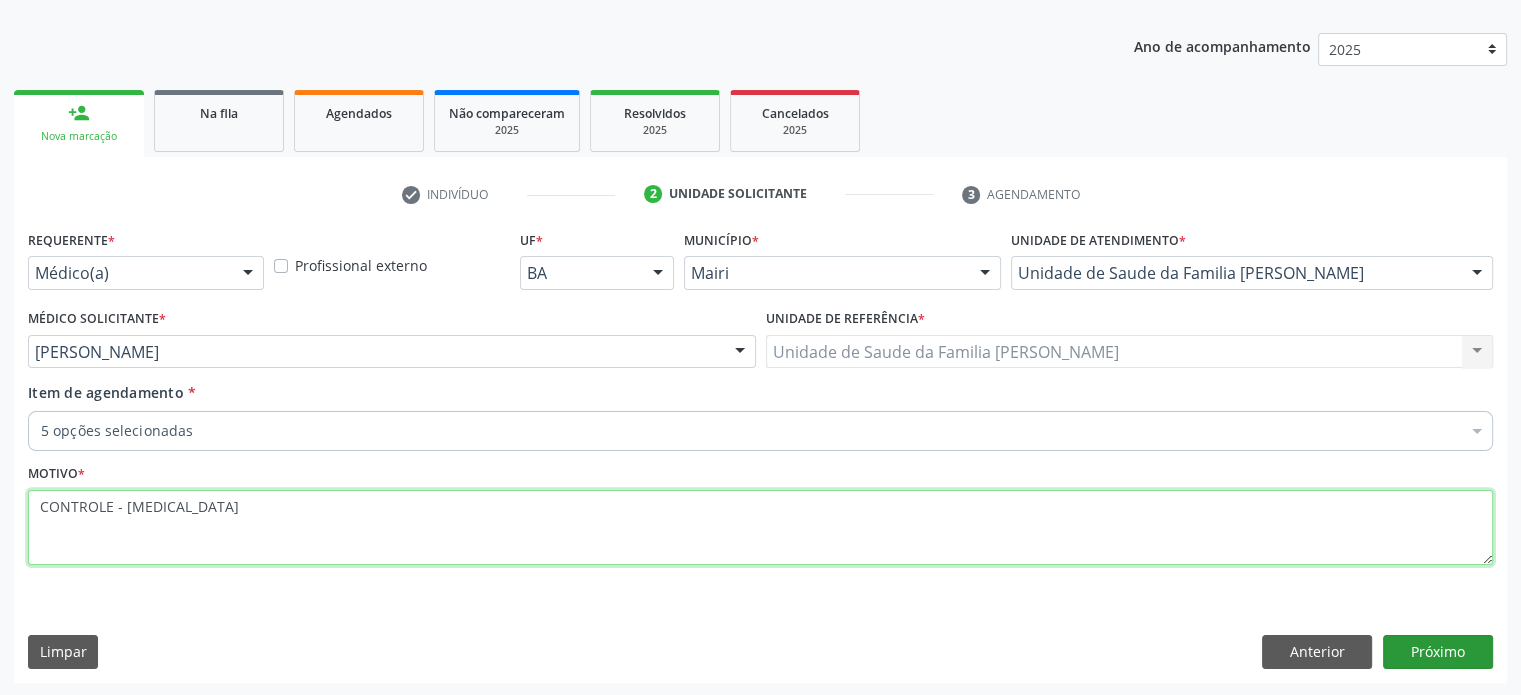 type on "CONTROLE - [MEDICAL_DATA]" 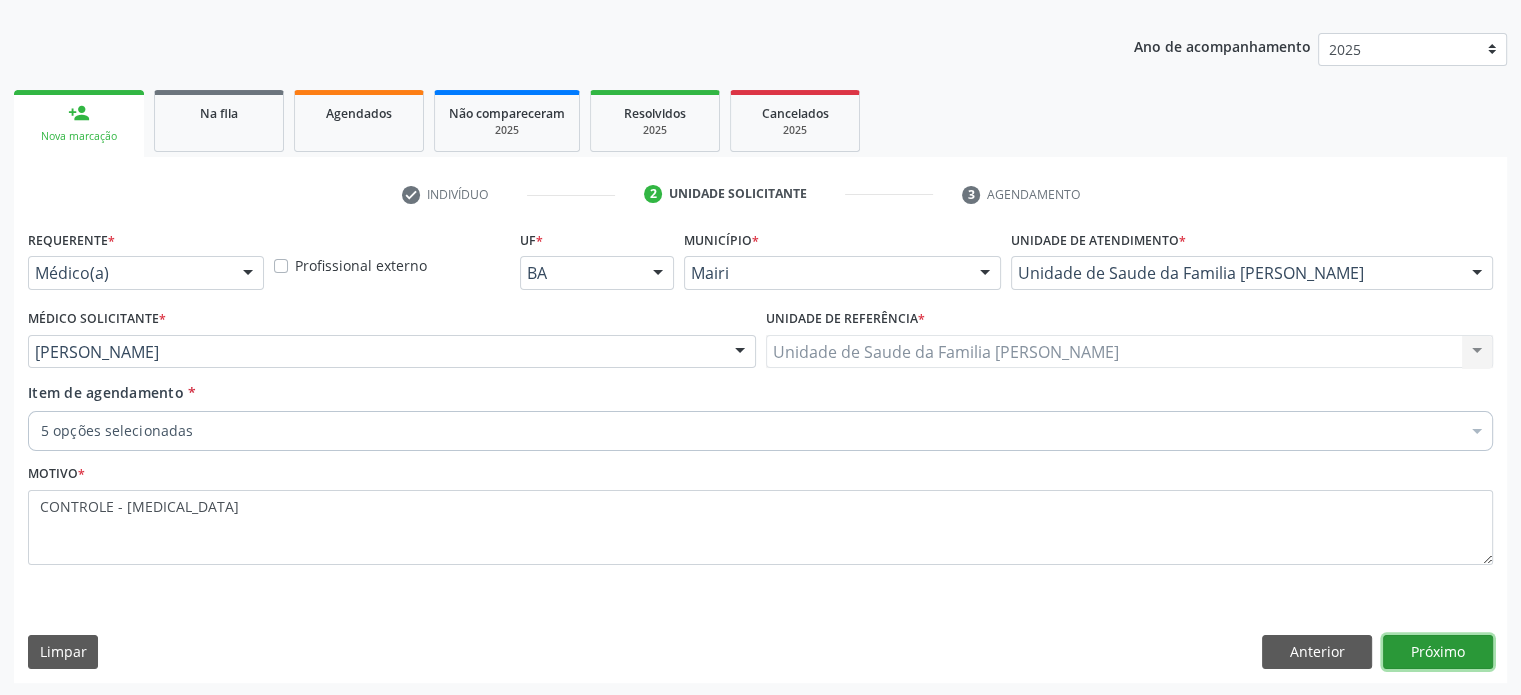 click on "Próximo" at bounding box center (1438, 652) 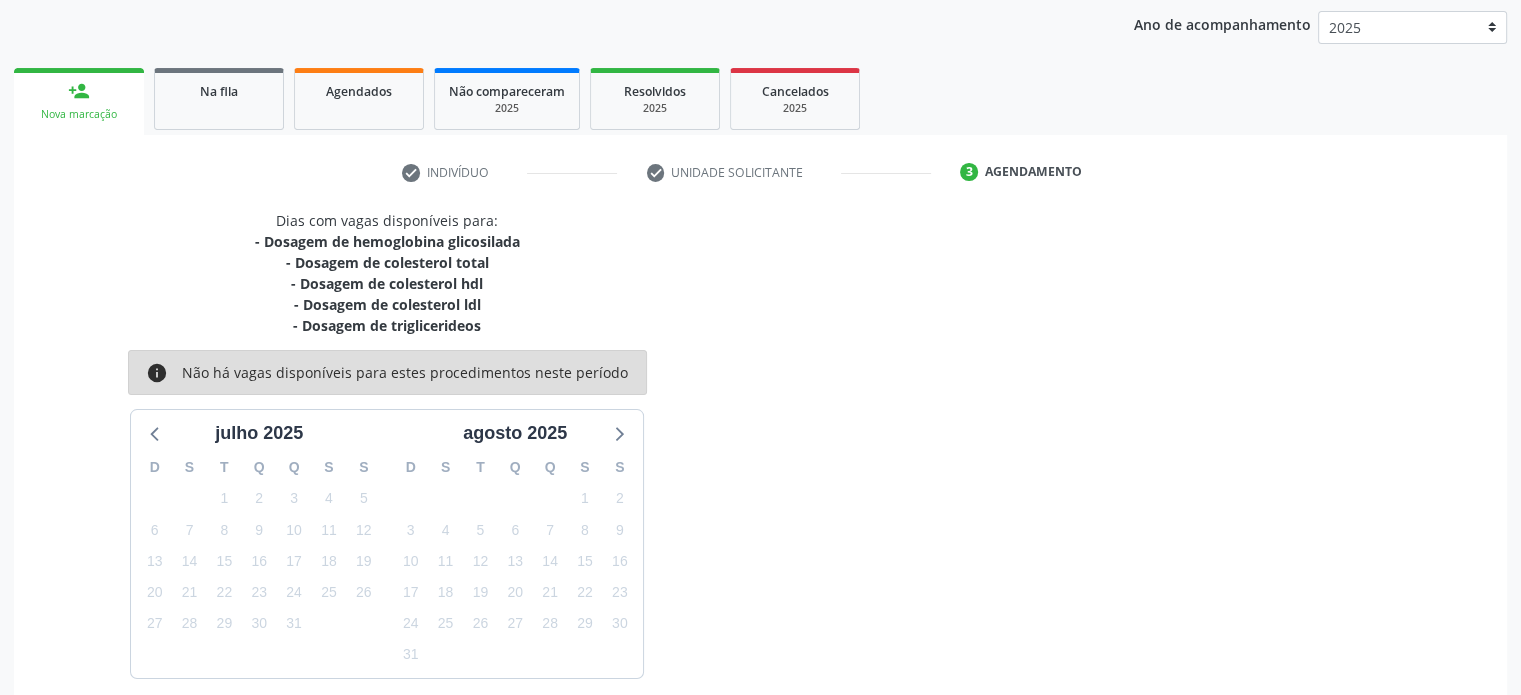 scroll, scrollTop: 316, scrollLeft: 0, axis: vertical 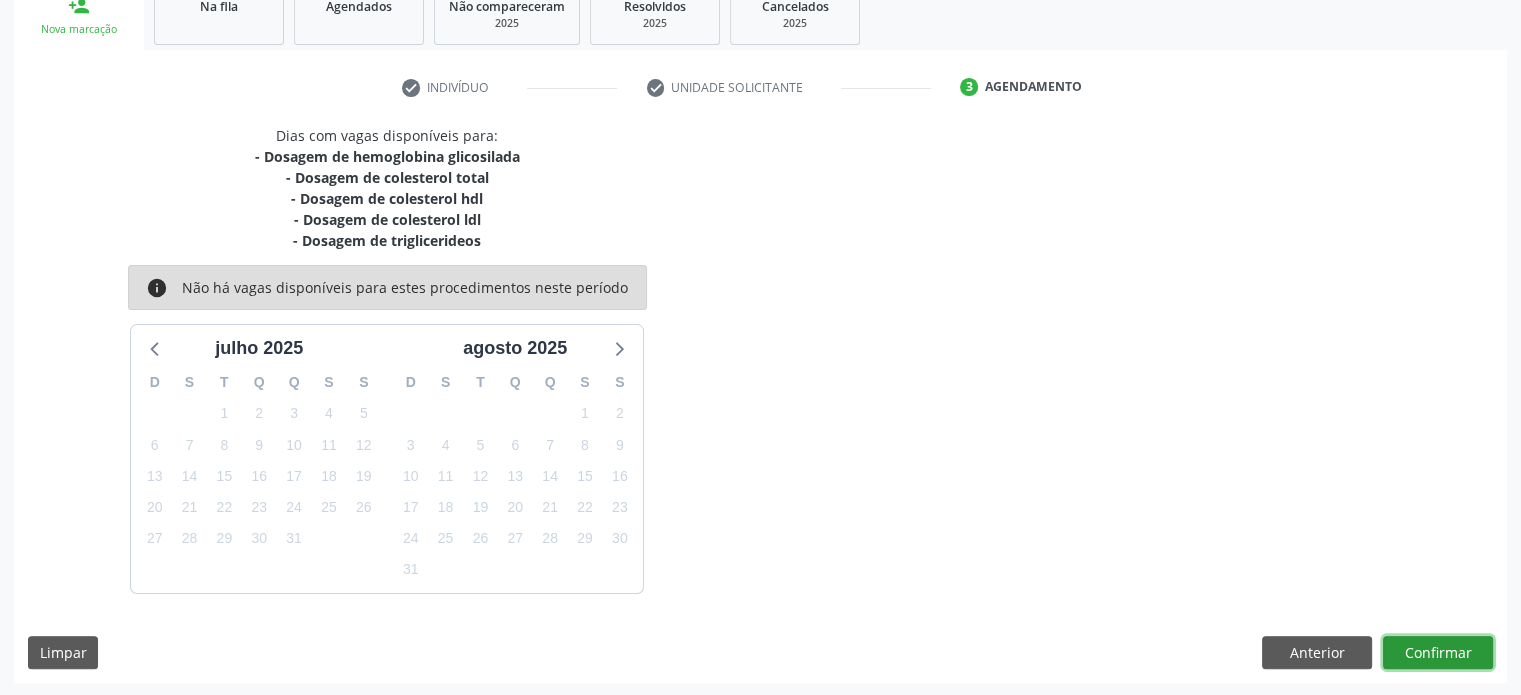 click on "Confirmar" at bounding box center [1438, 653] 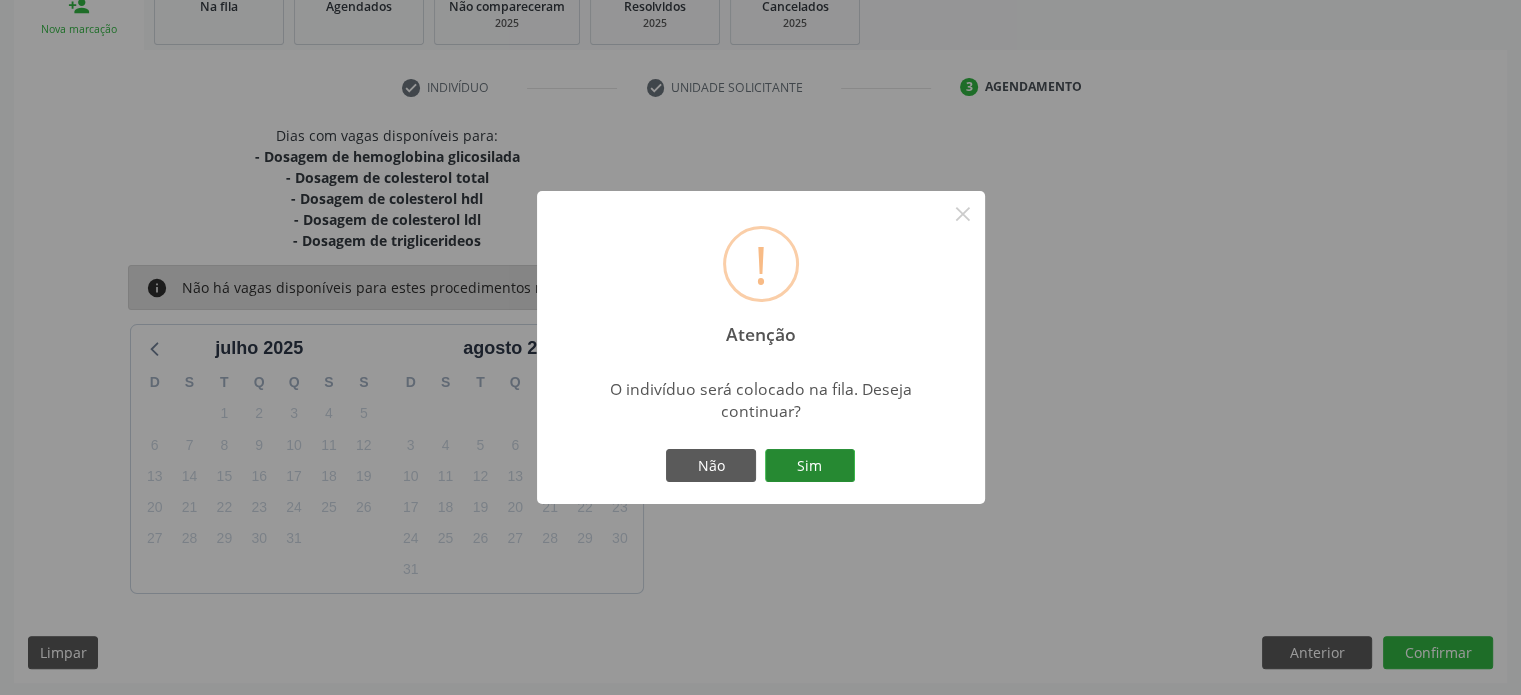 click on "Sim" at bounding box center [810, 466] 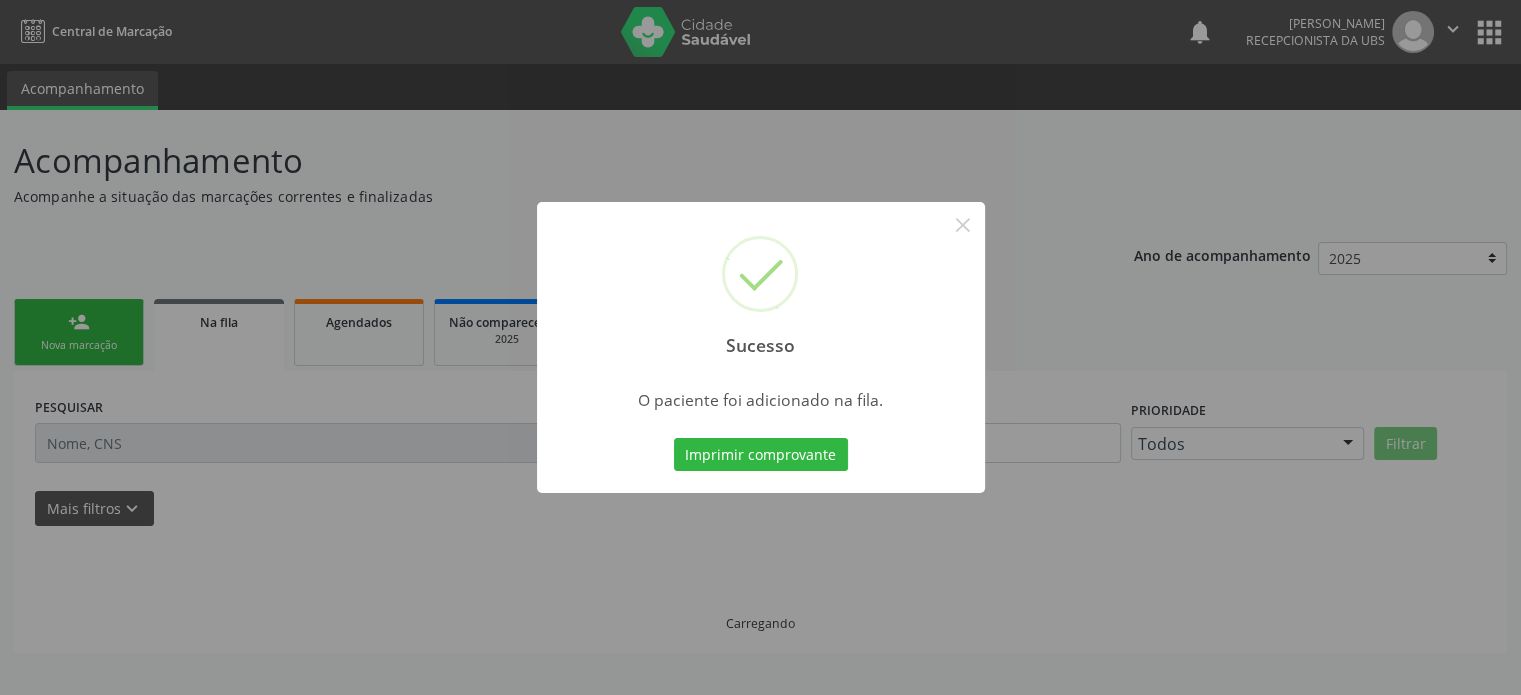 scroll, scrollTop: 0, scrollLeft: 0, axis: both 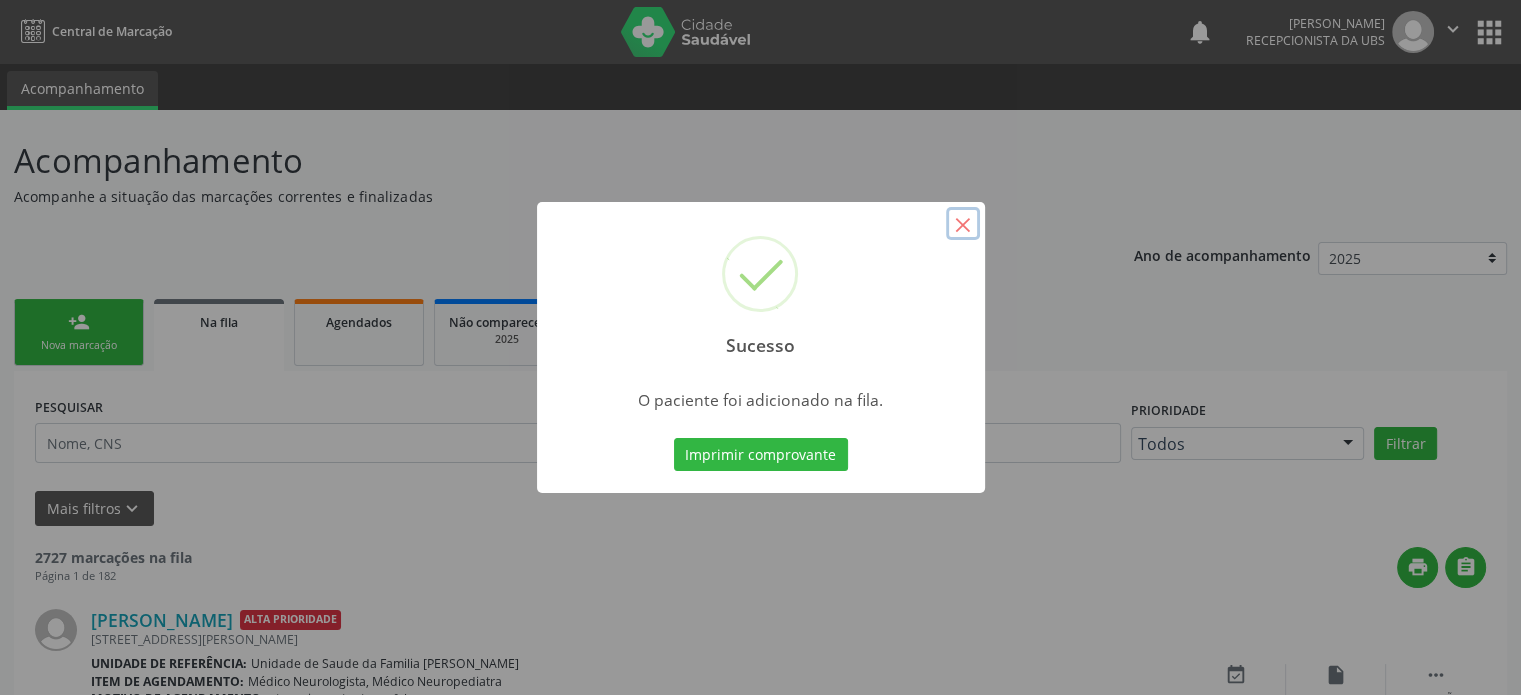 click on "×" at bounding box center (963, 224) 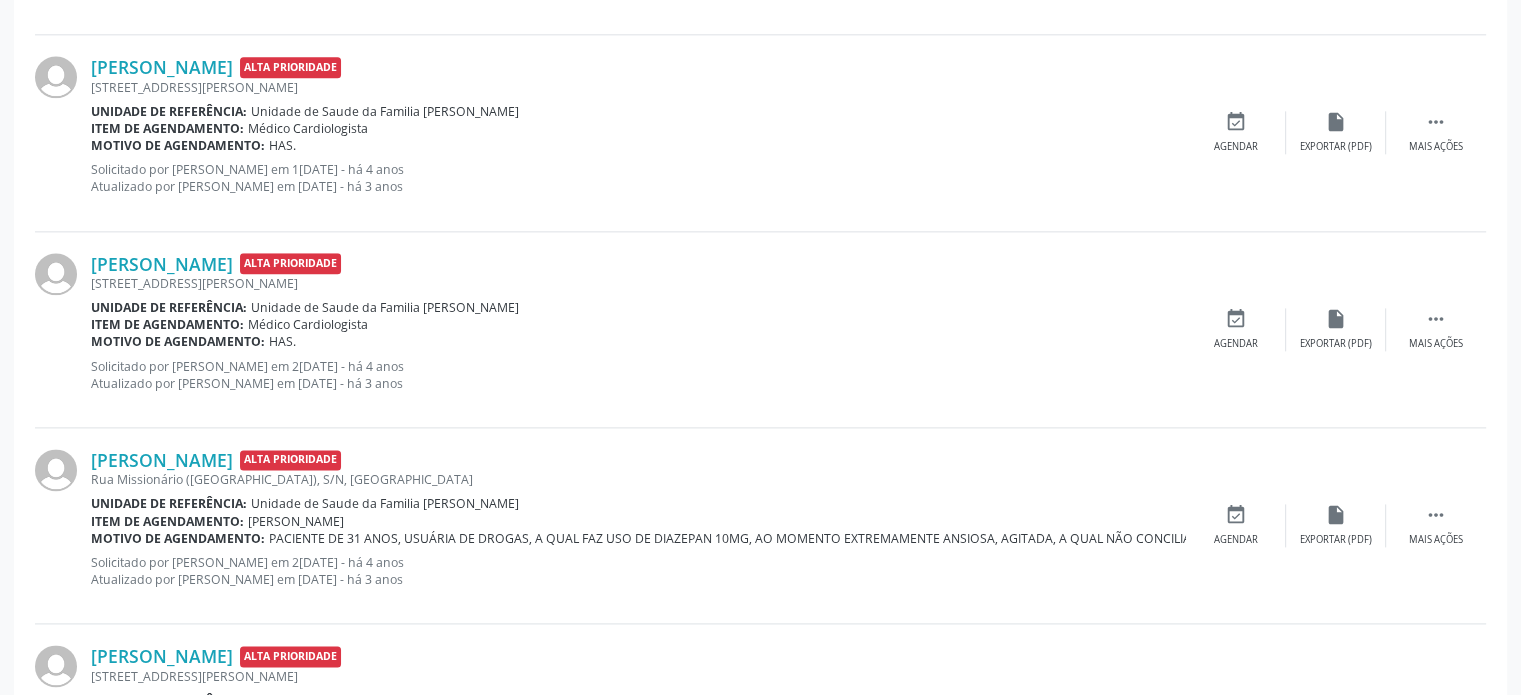 scroll, scrollTop: 2924, scrollLeft: 0, axis: vertical 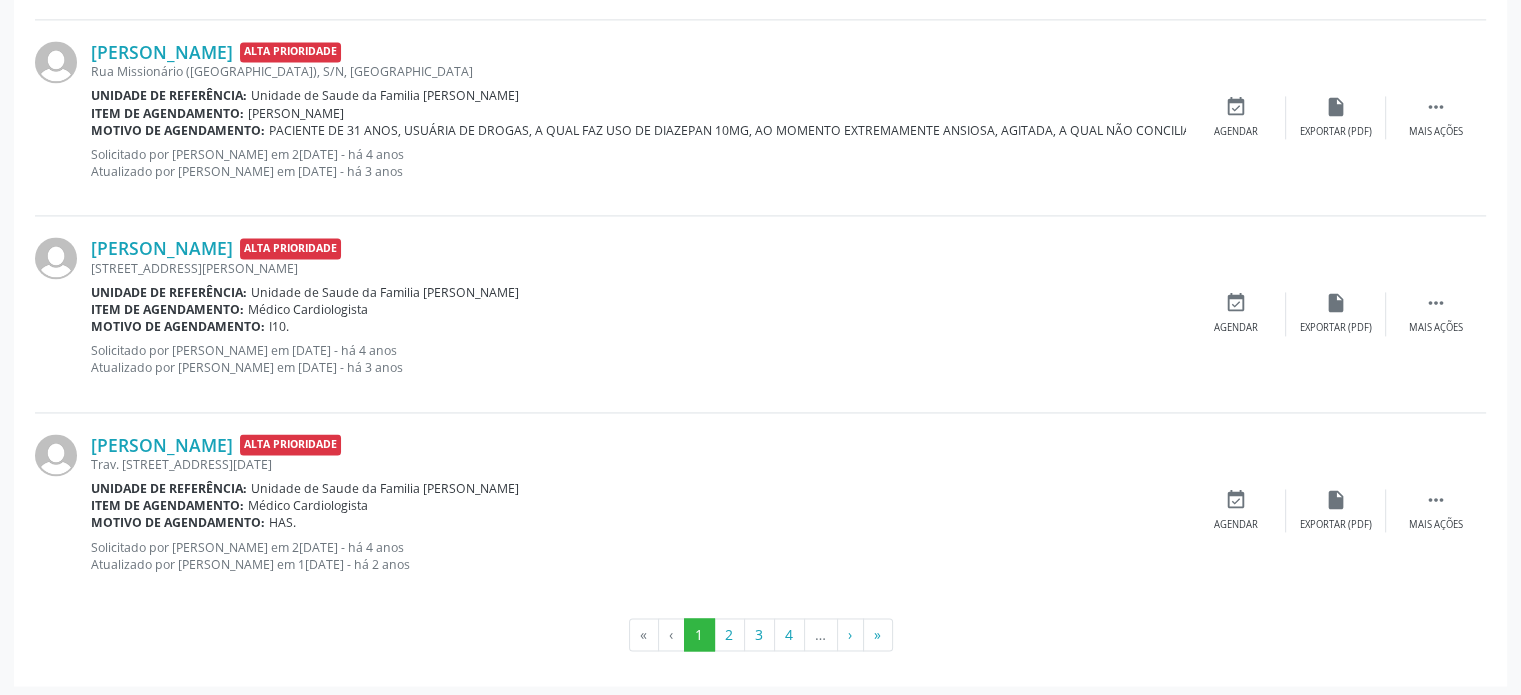 click on "Unidade de referência:
Unidade de Saude da Familia [PERSON_NAME]" at bounding box center (638, 488) 